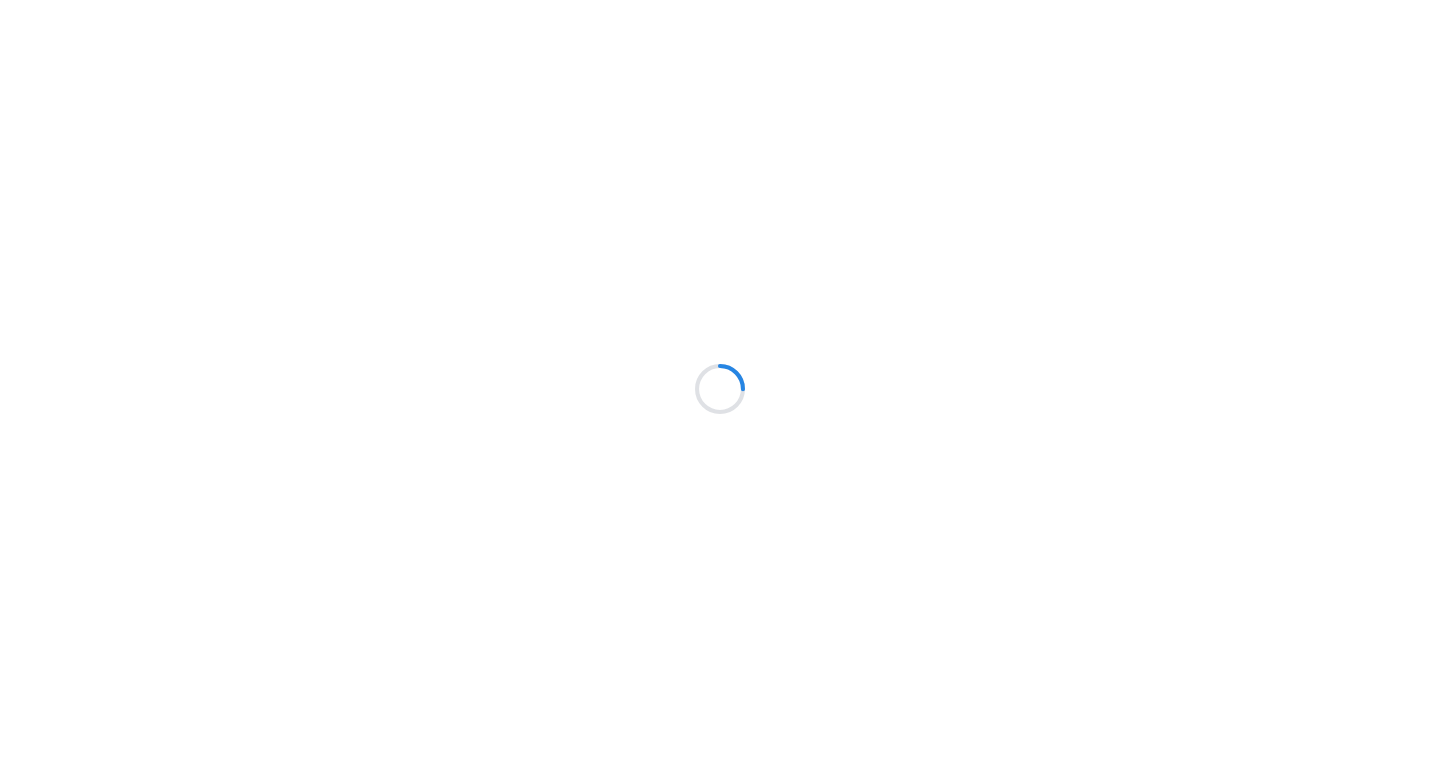 scroll, scrollTop: 0, scrollLeft: 0, axis: both 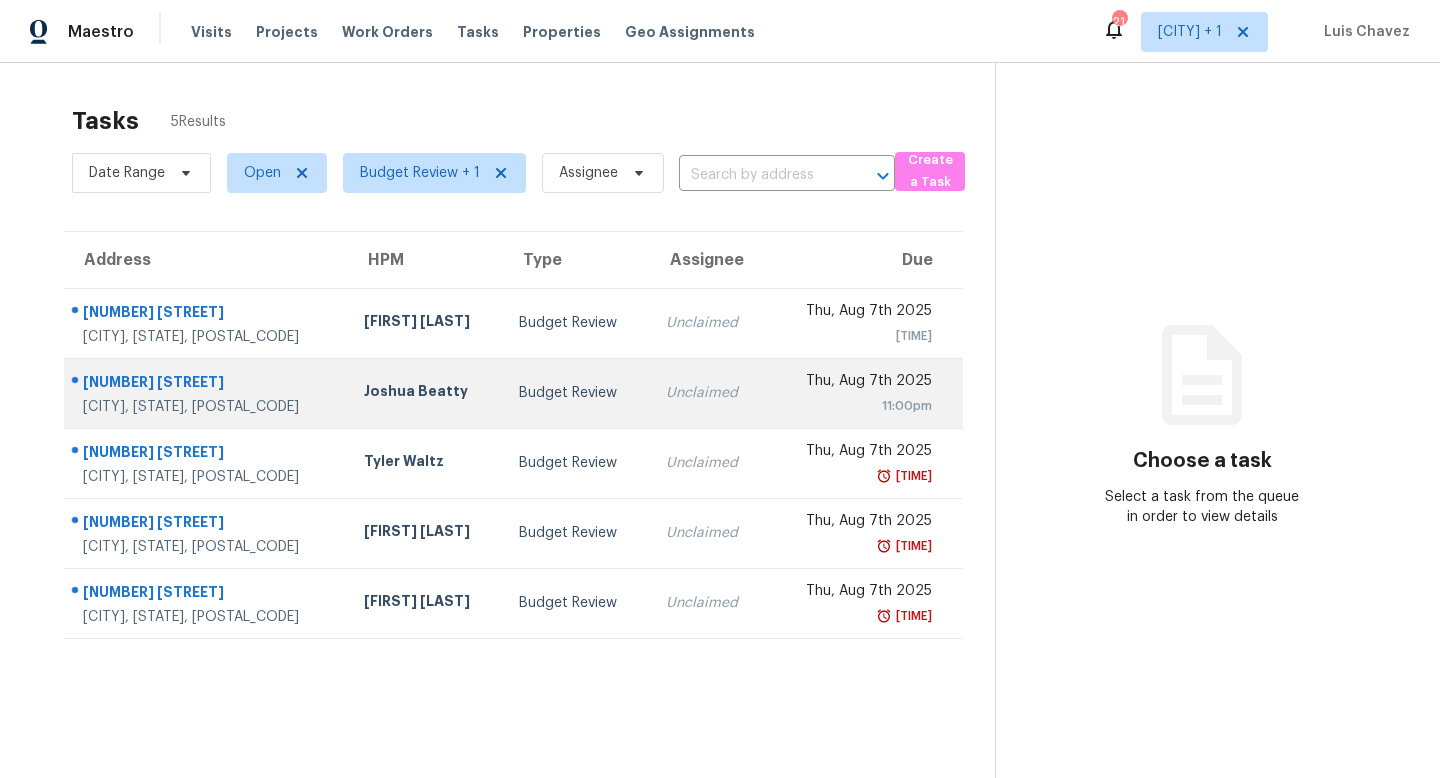 click on "Joshua Beatty" at bounding box center (426, 393) 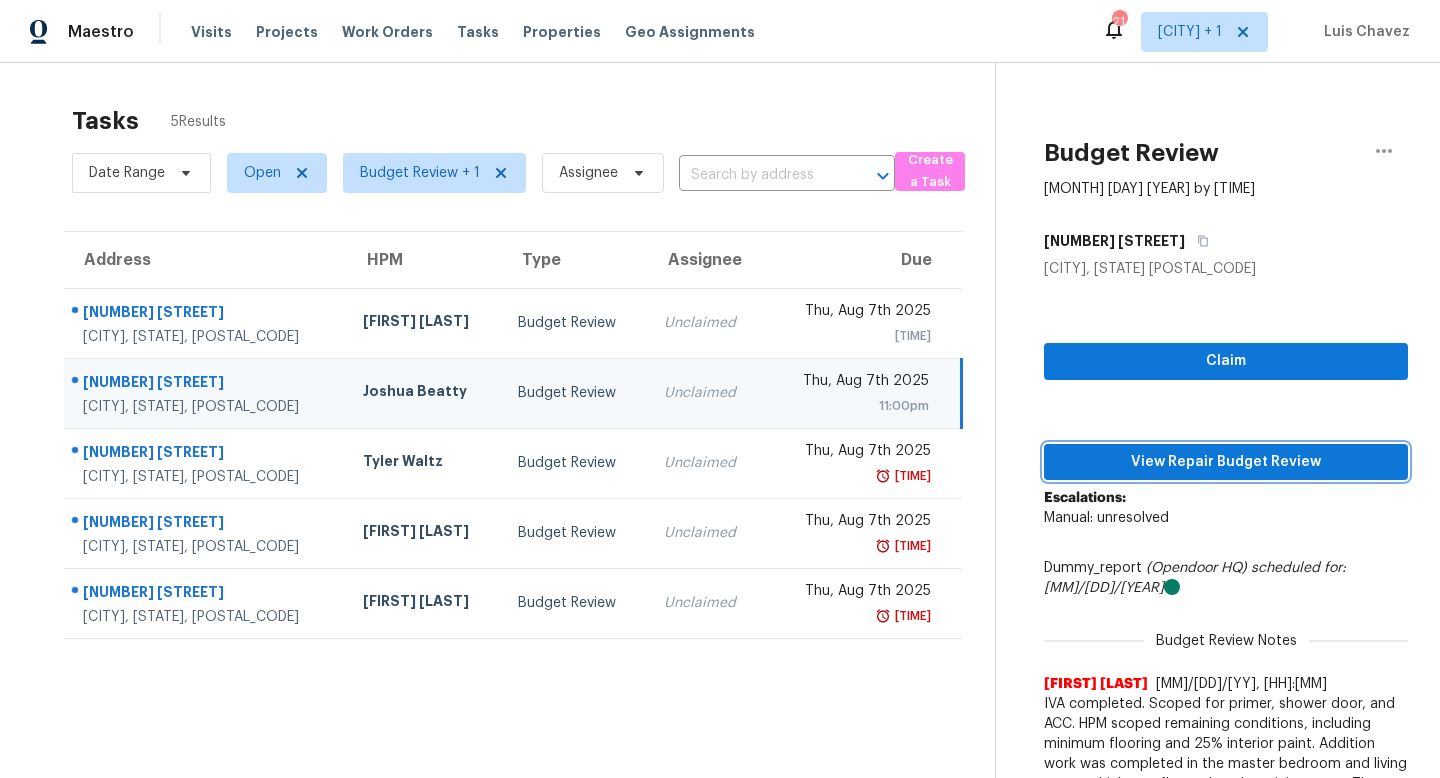 click on "View Repair Budget Review" at bounding box center [1226, 462] 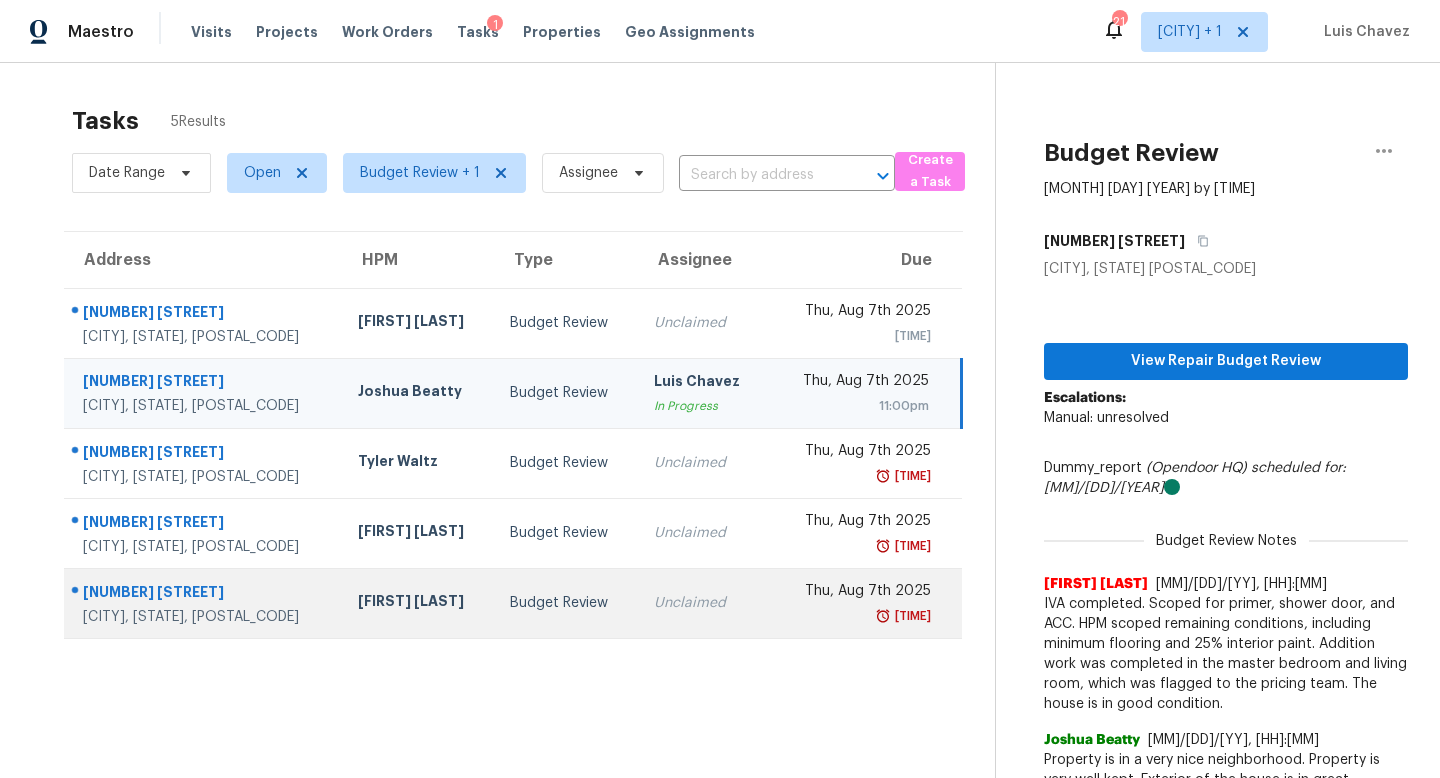 click on "[FIRST] [LAST]" at bounding box center [418, 603] 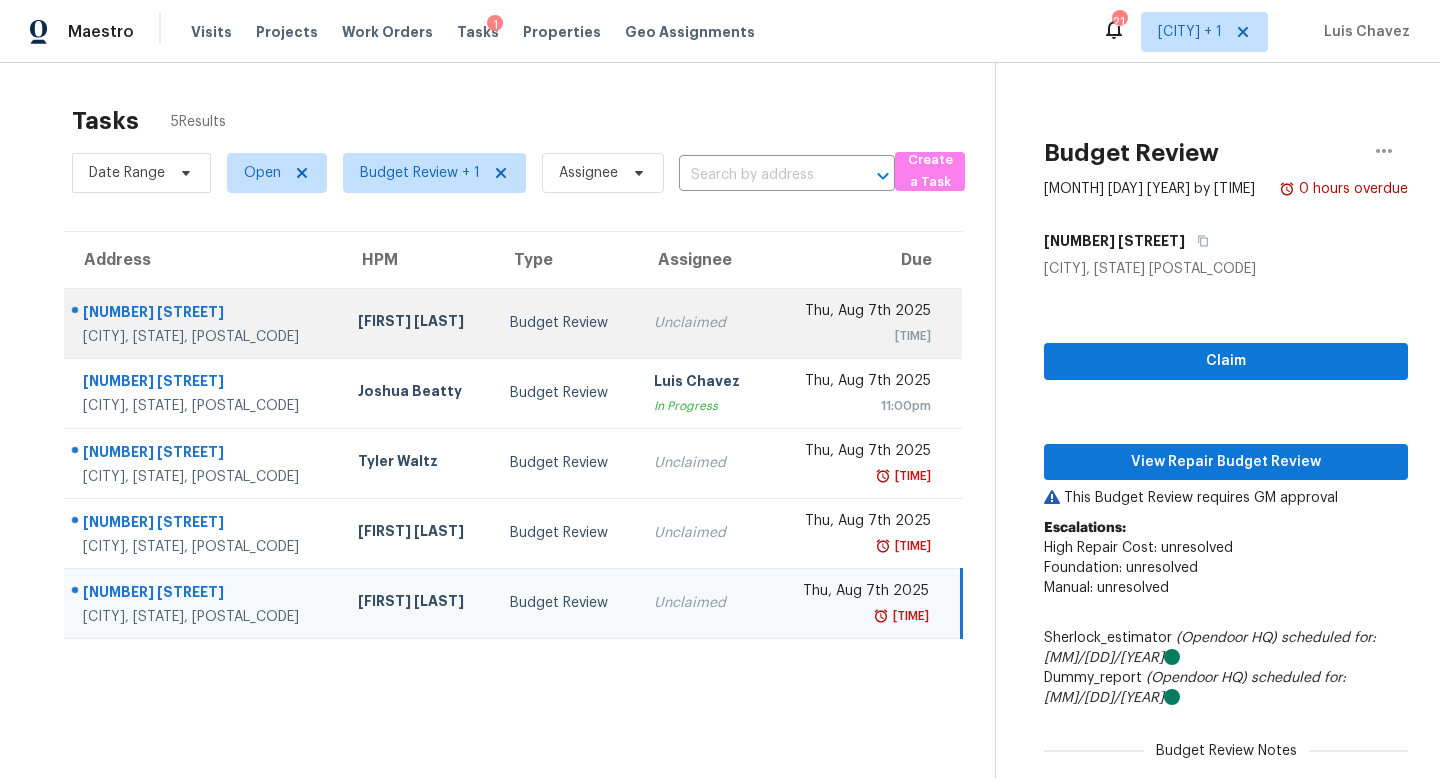 click on "[FIRST] [LAST]" at bounding box center [418, 323] 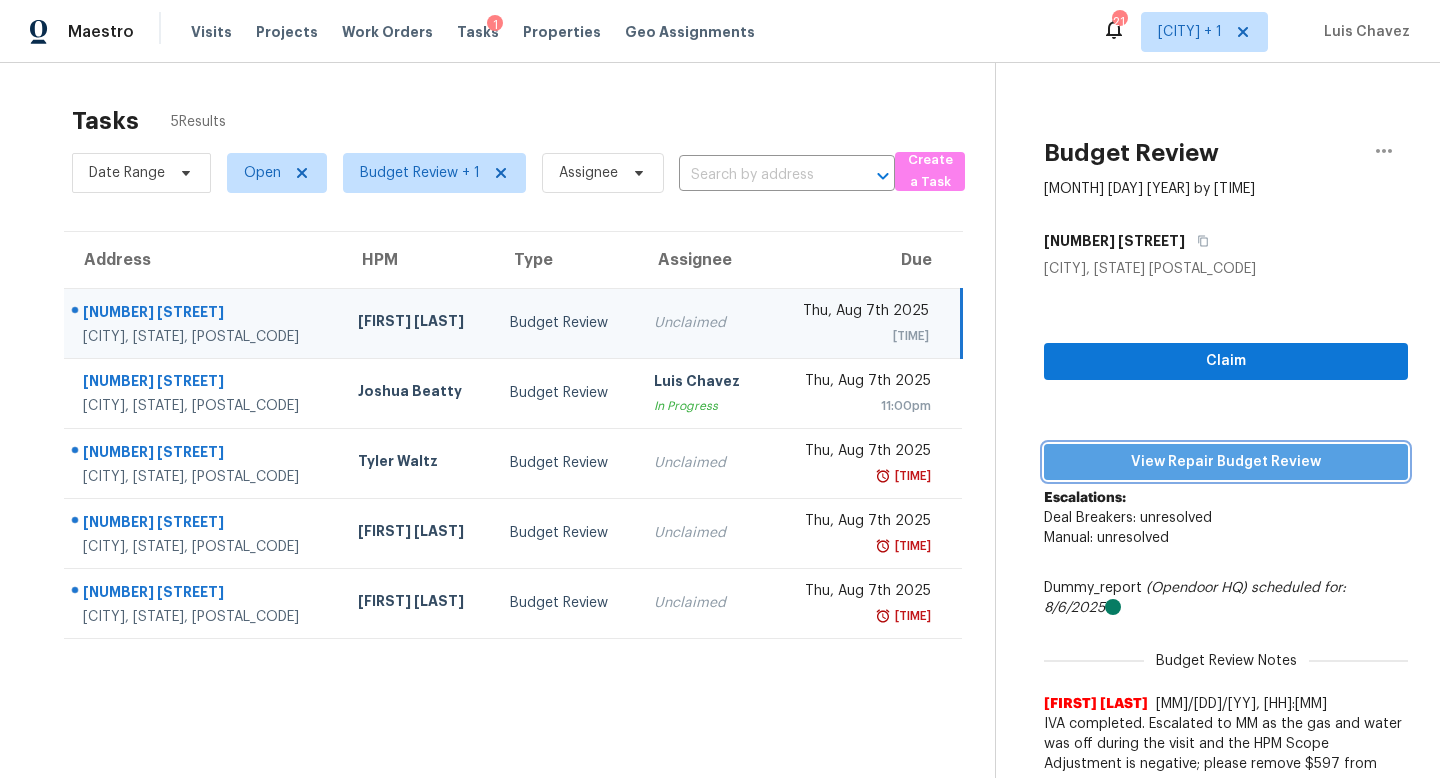 click on "View Repair Budget Review" at bounding box center (1226, 462) 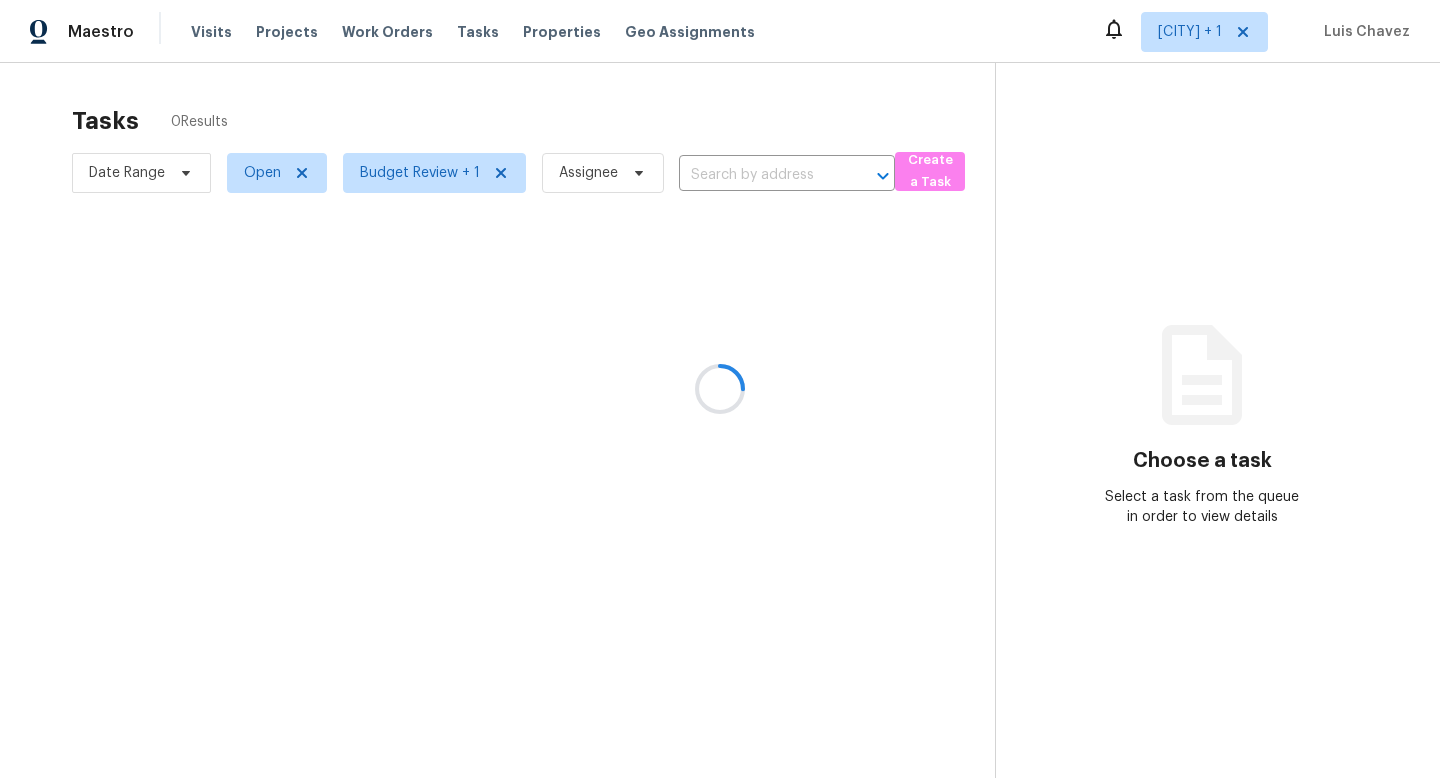 scroll, scrollTop: 0, scrollLeft: 0, axis: both 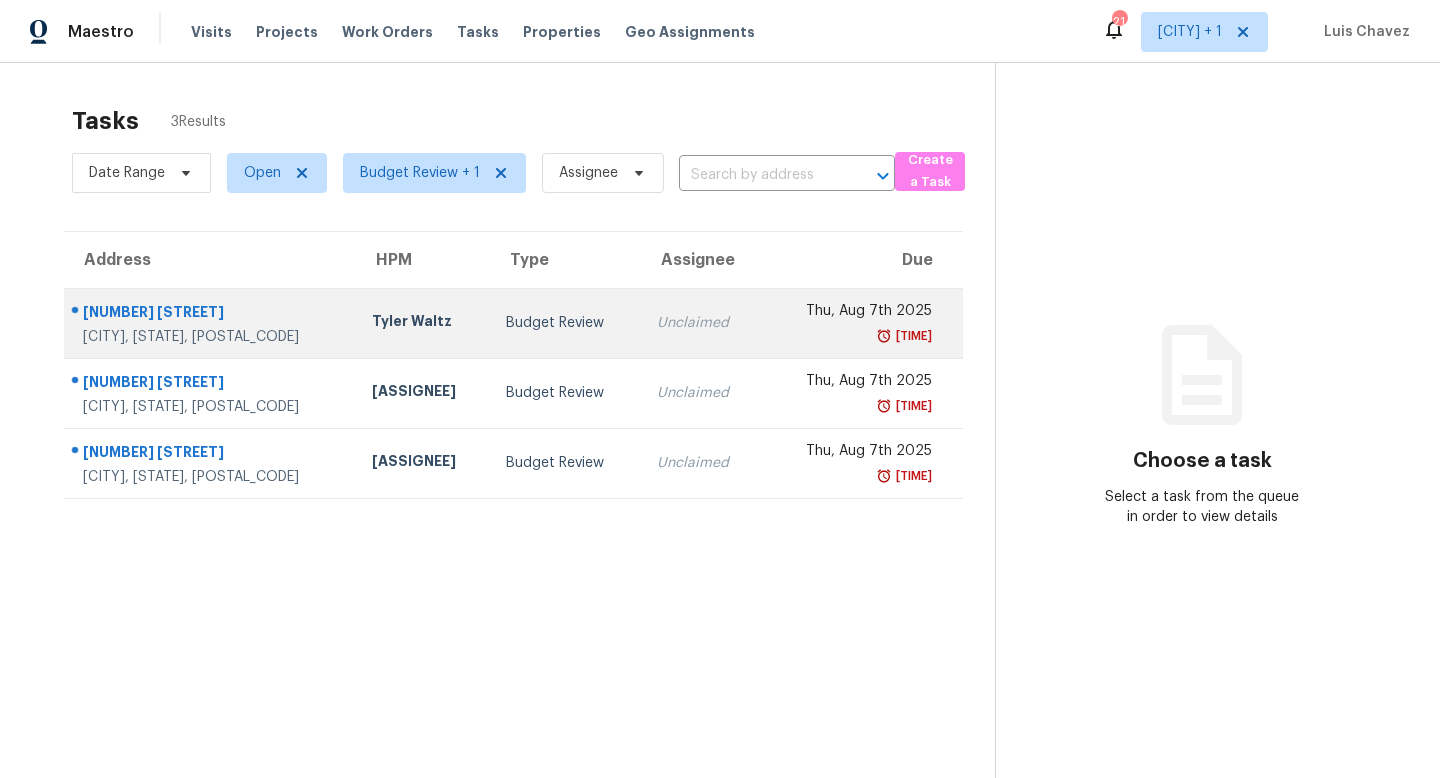 click on "Tyler Waltz" at bounding box center (423, 323) 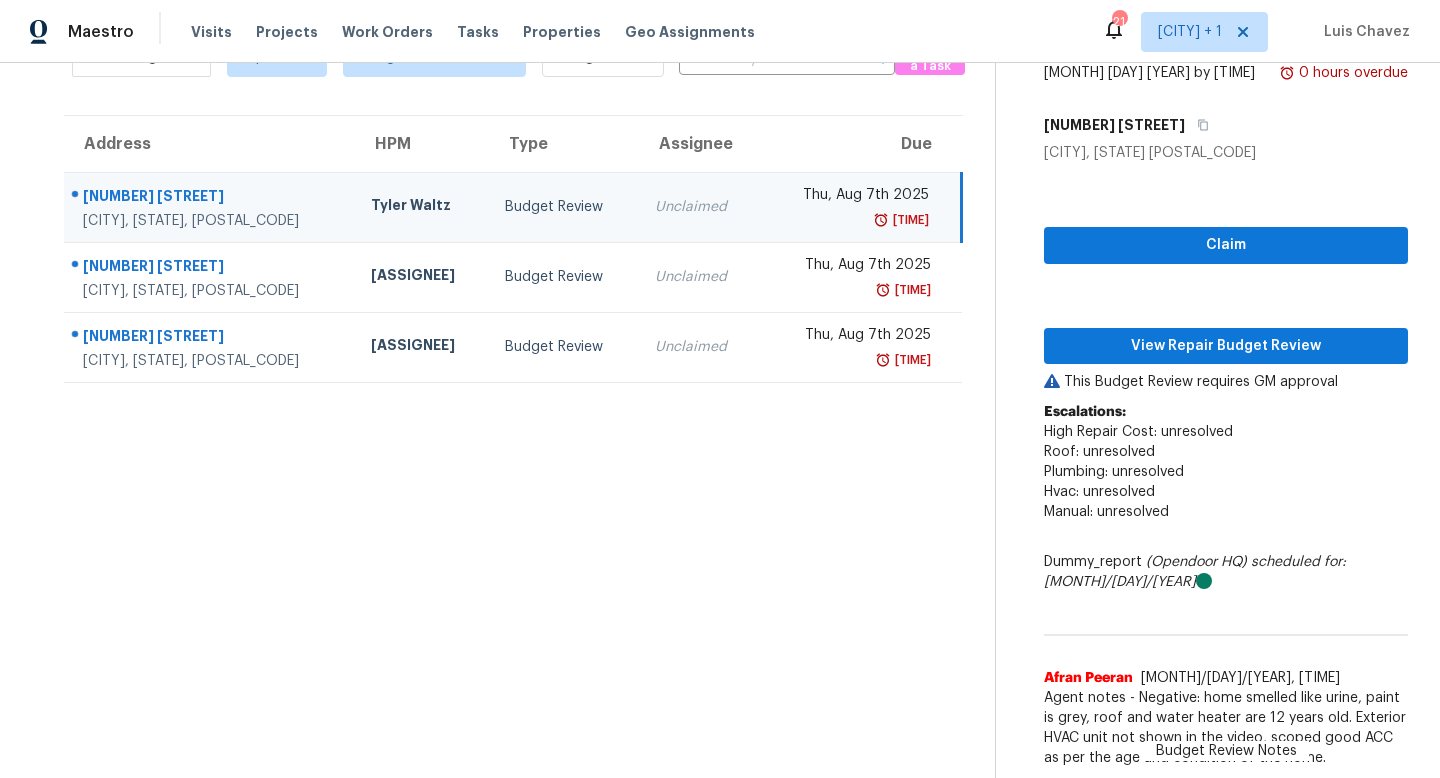scroll, scrollTop: 124, scrollLeft: 0, axis: vertical 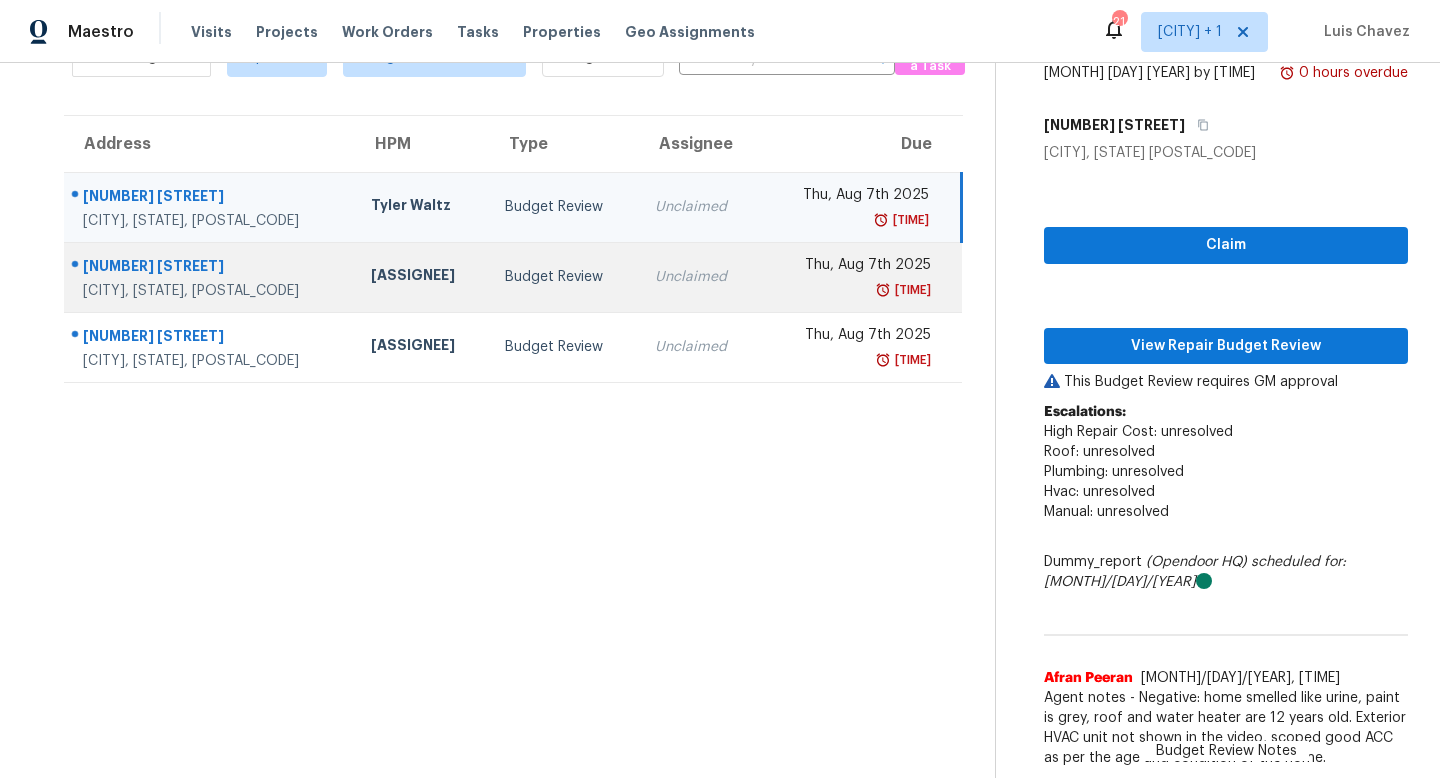 click on "Budget Review" at bounding box center (564, 277) 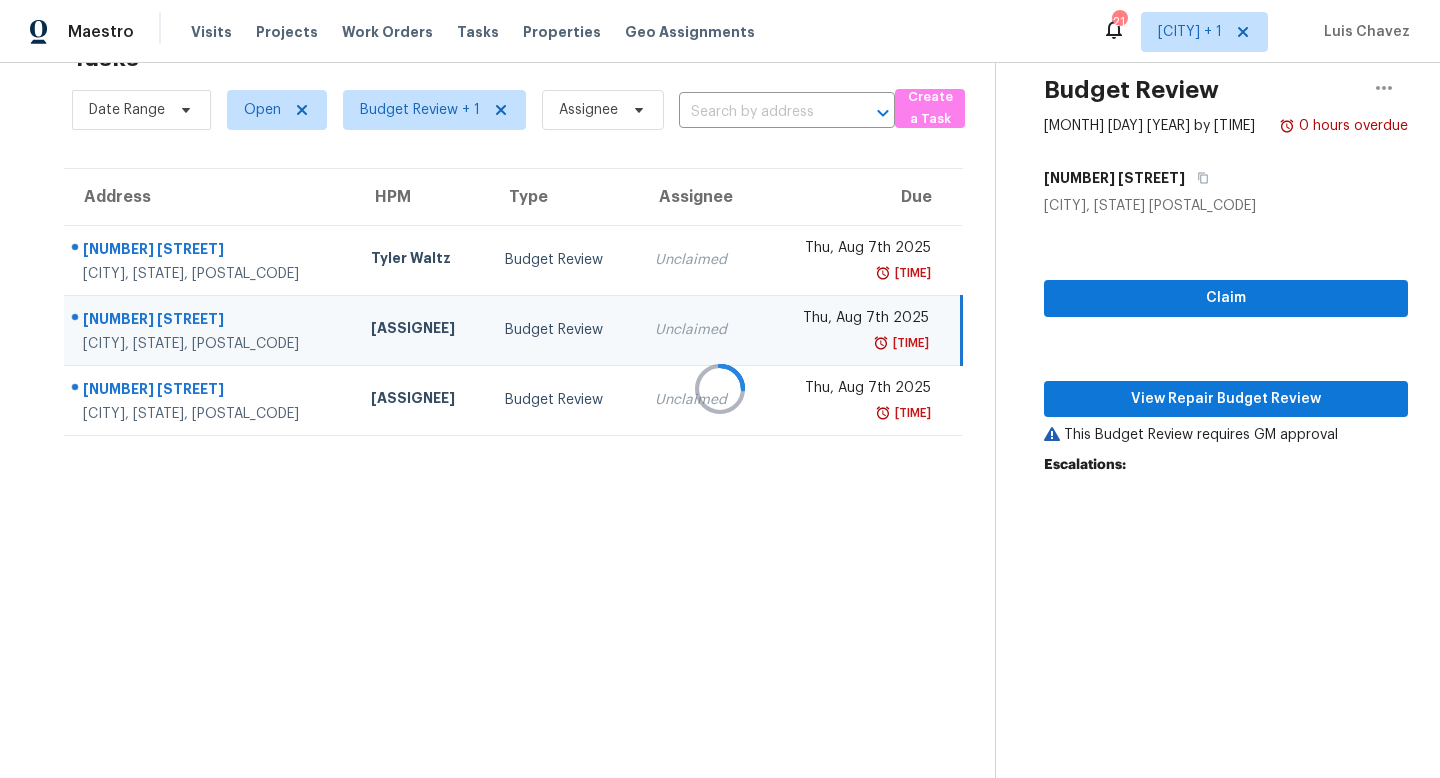 scroll, scrollTop: 96, scrollLeft: 0, axis: vertical 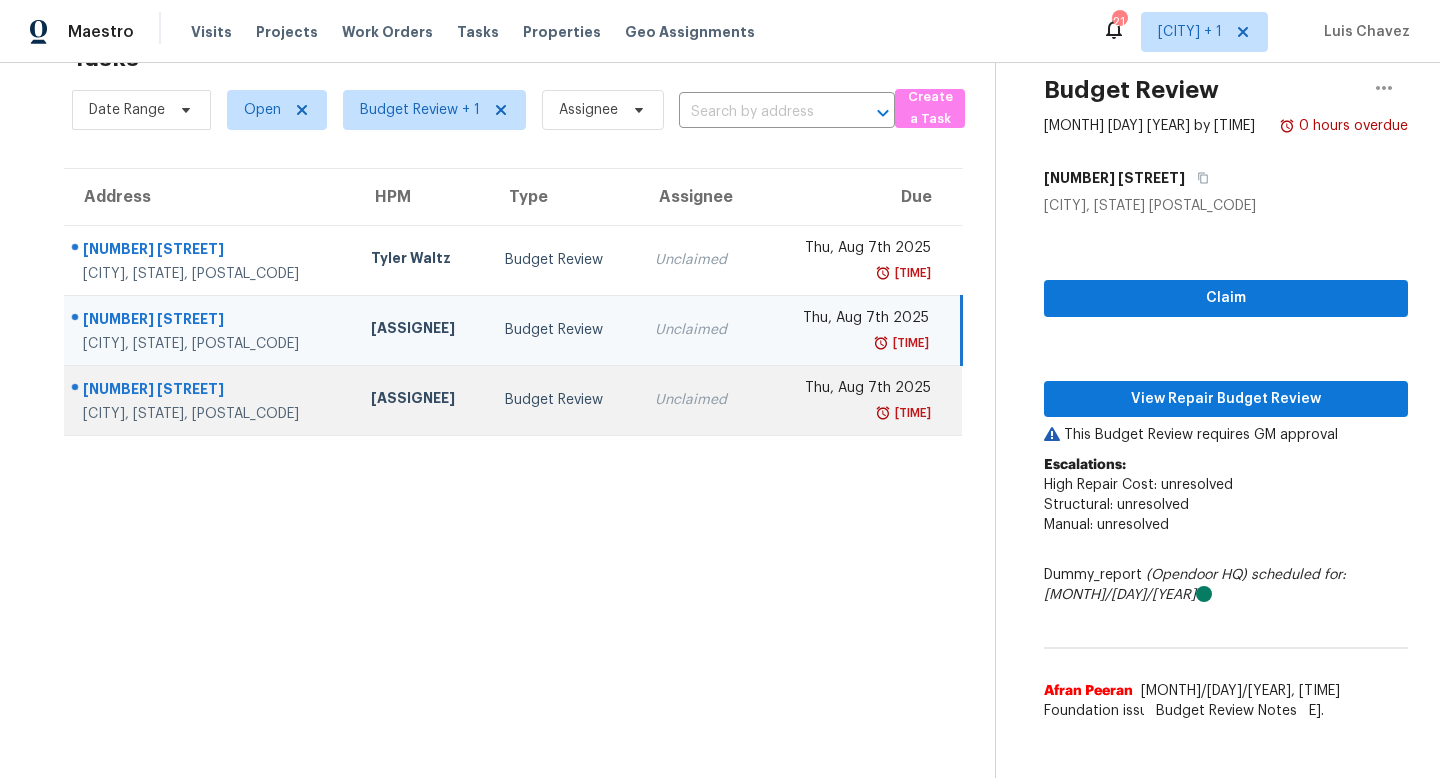 click on "Budget Review" at bounding box center (564, 400) 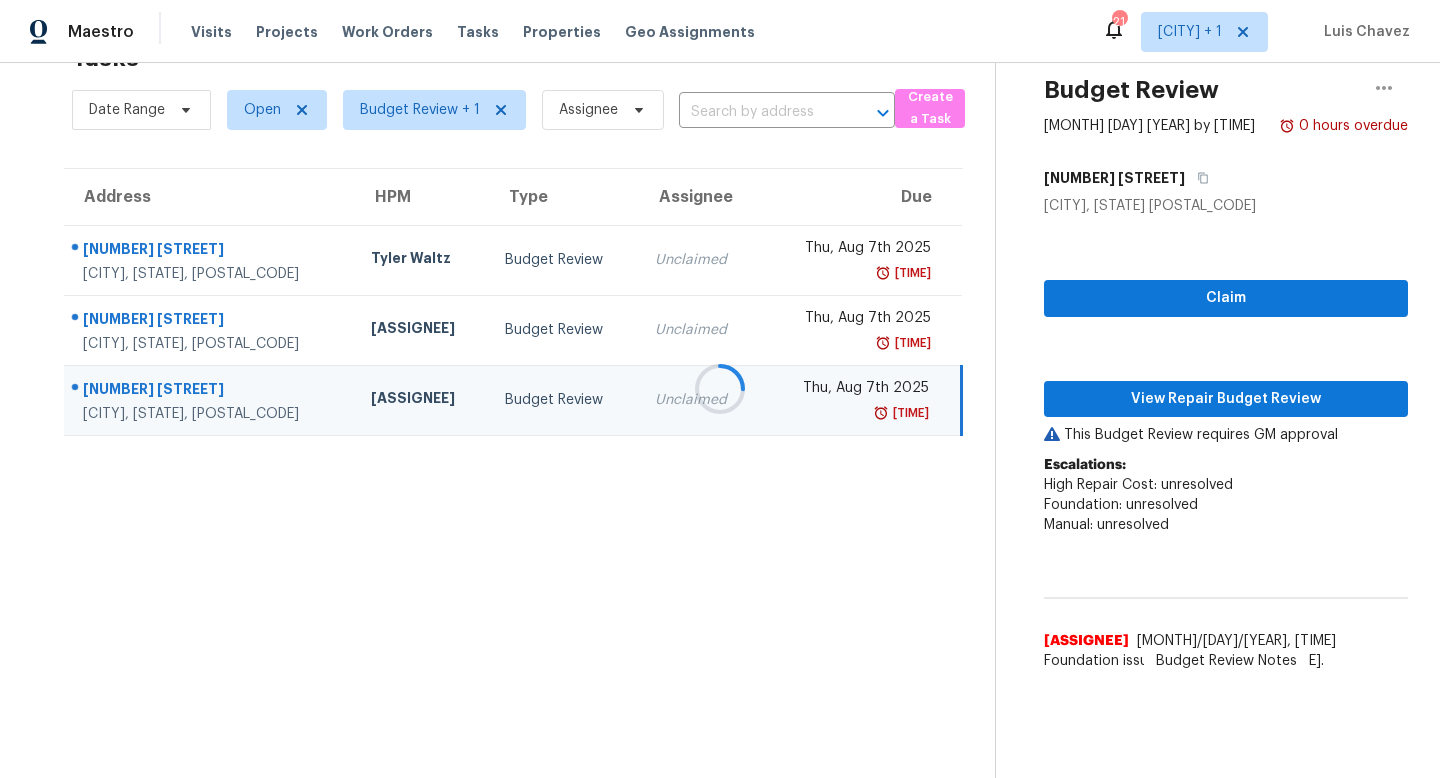 scroll, scrollTop: 96, scrollLeft: 0, axis: vertical 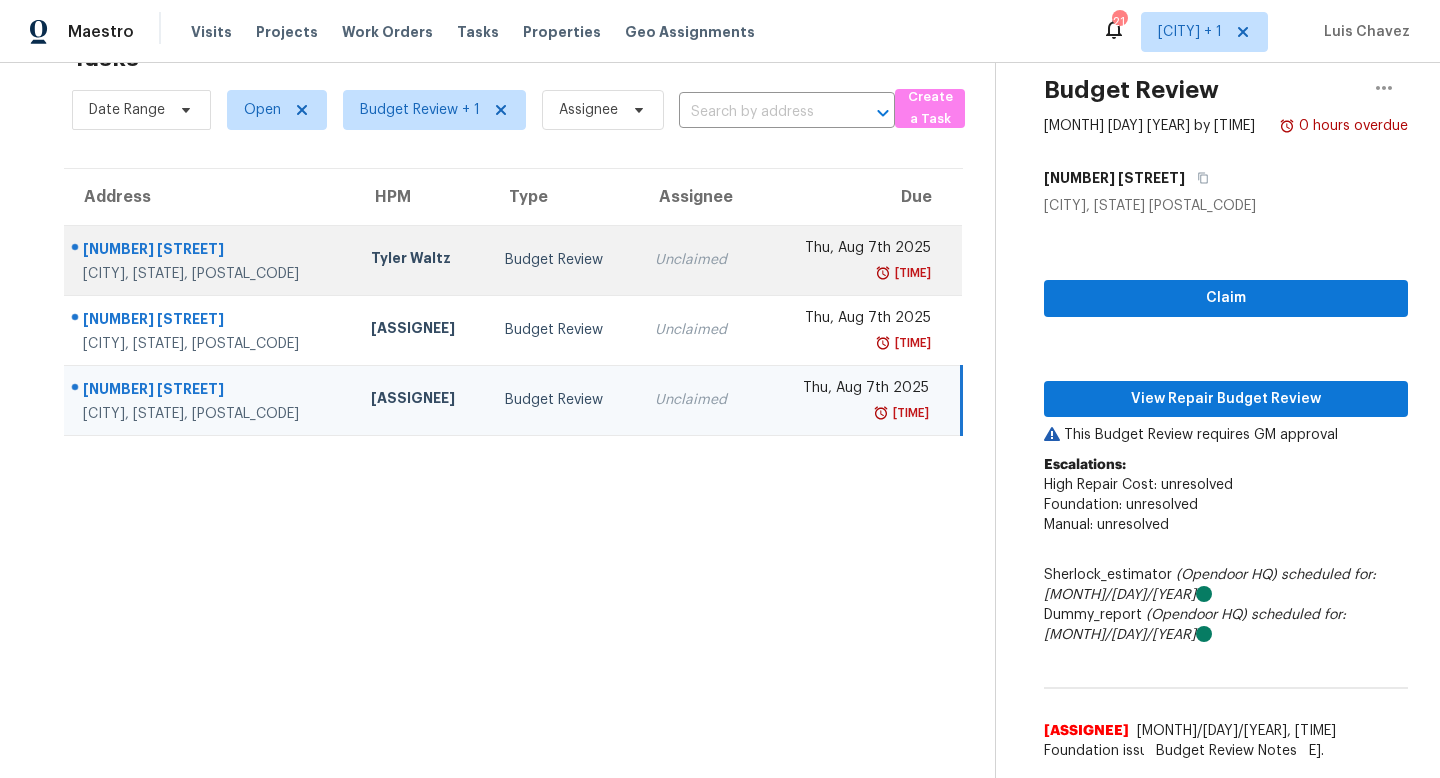 click on "Tyler Waltz" at bounding box center (422, 260) 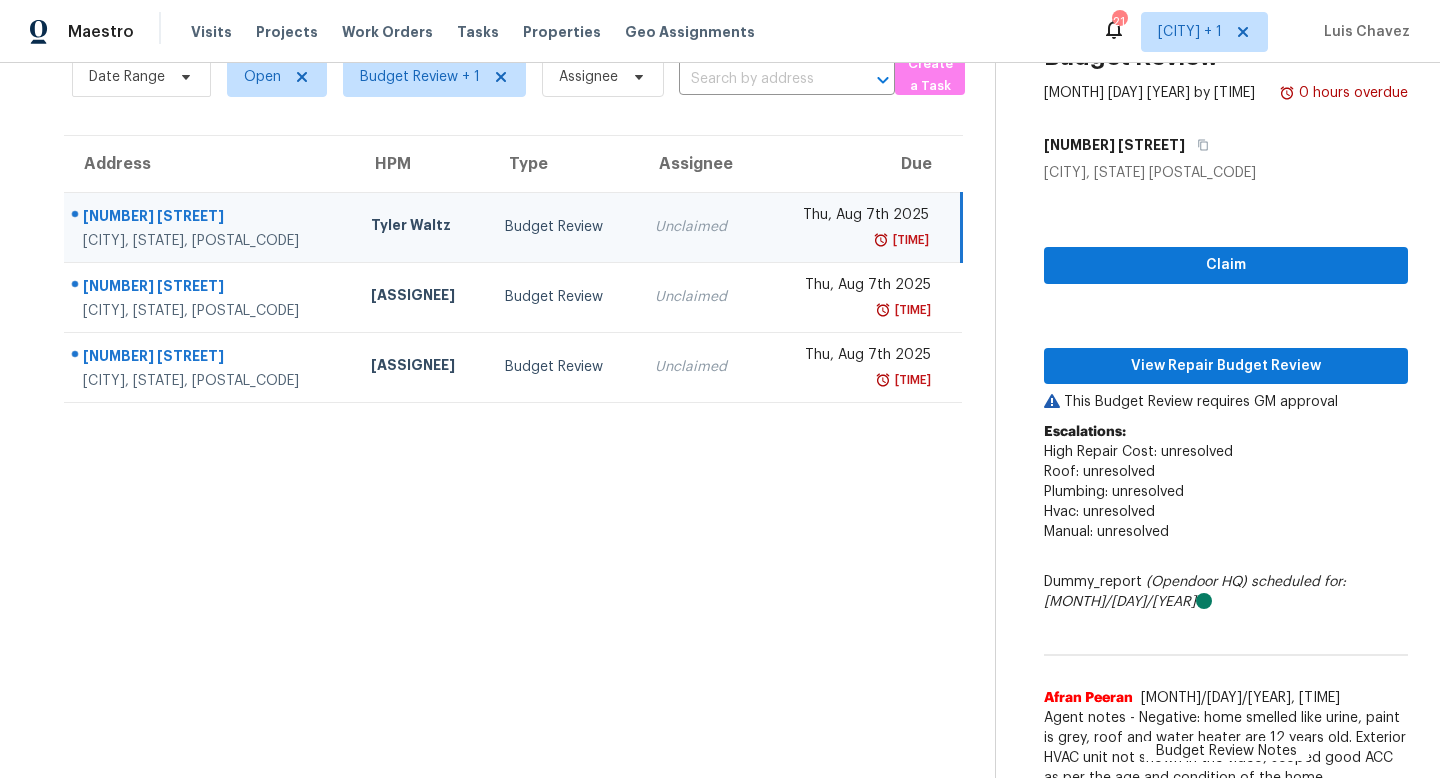 scroll, scrollTop: 124, scrollLeft: 0, axis: vertical 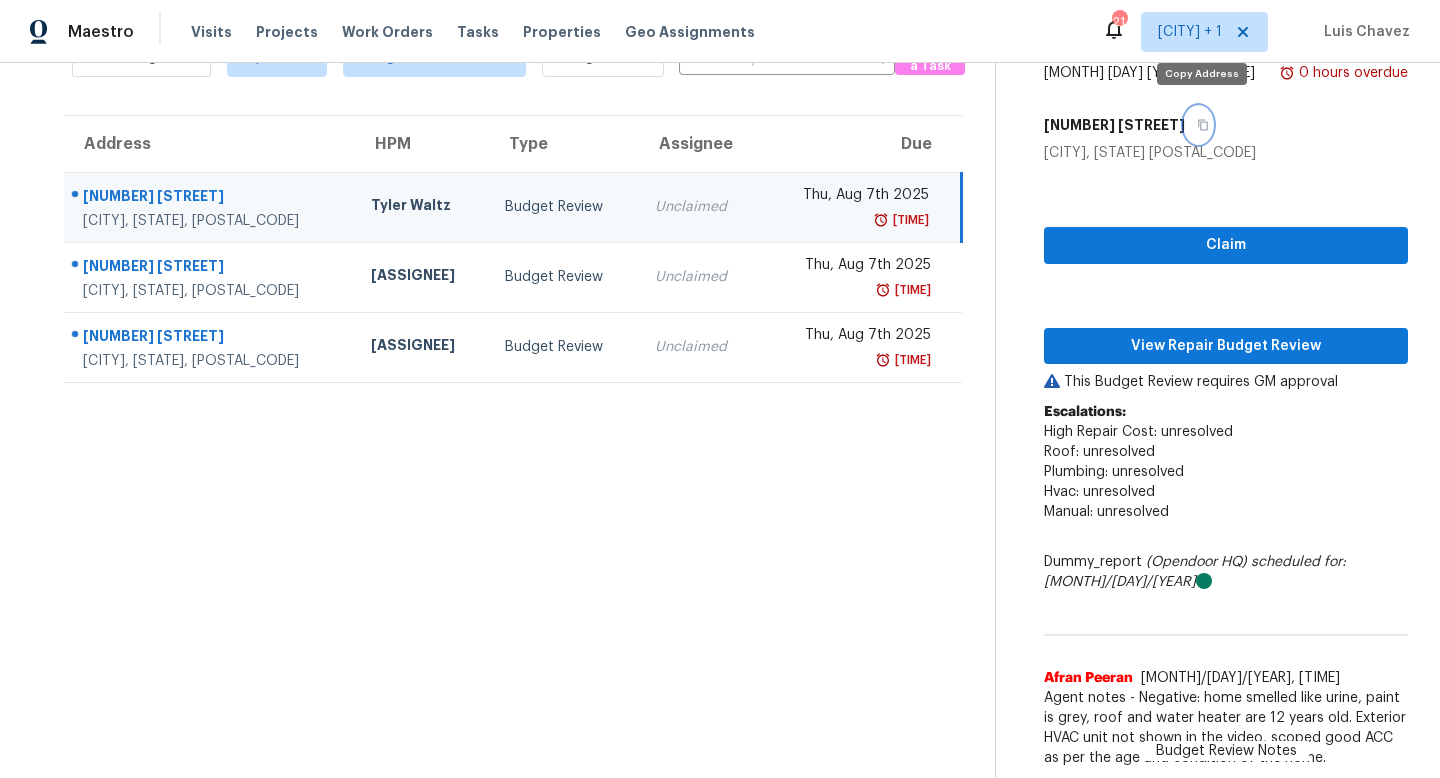 click 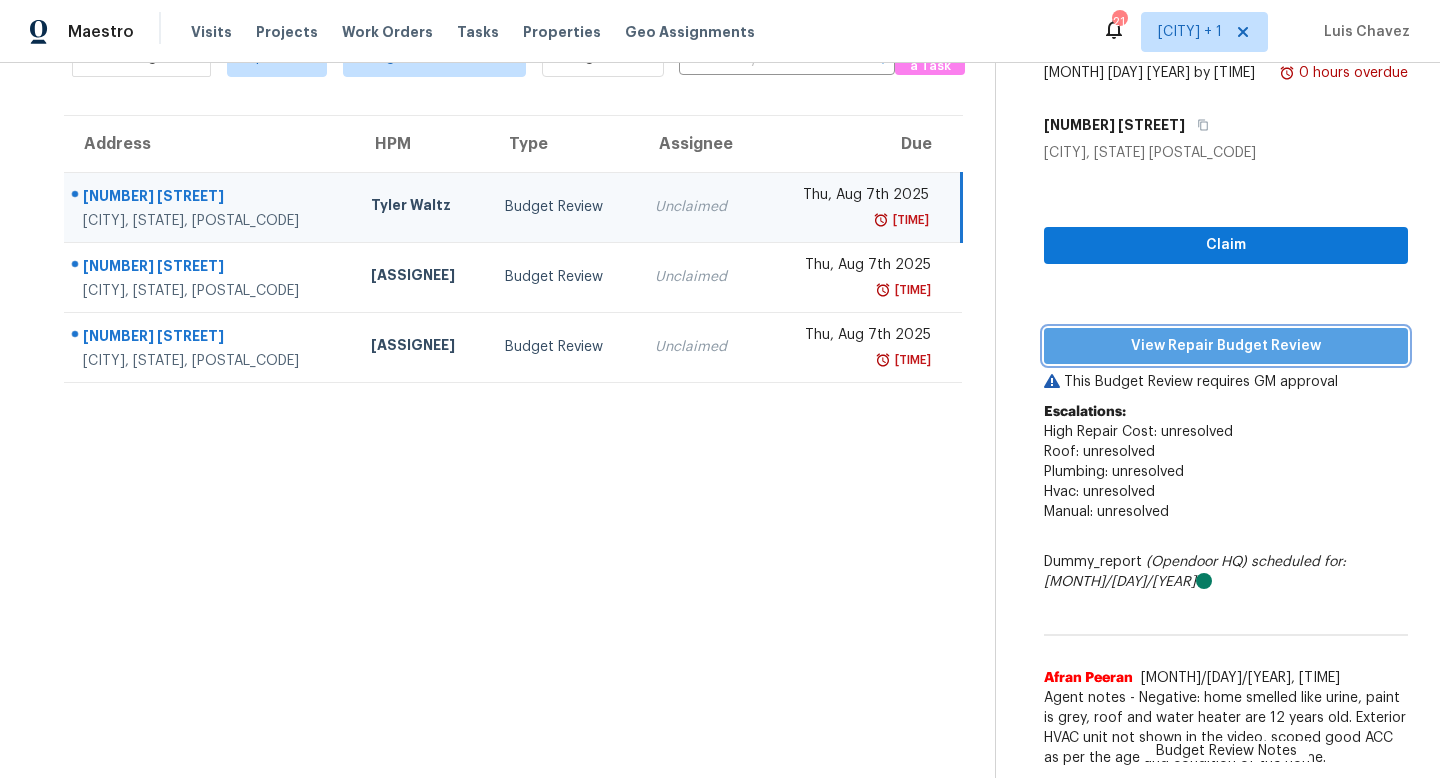 click on "View Repair Budget Review" at bounding box center [1226, 346] 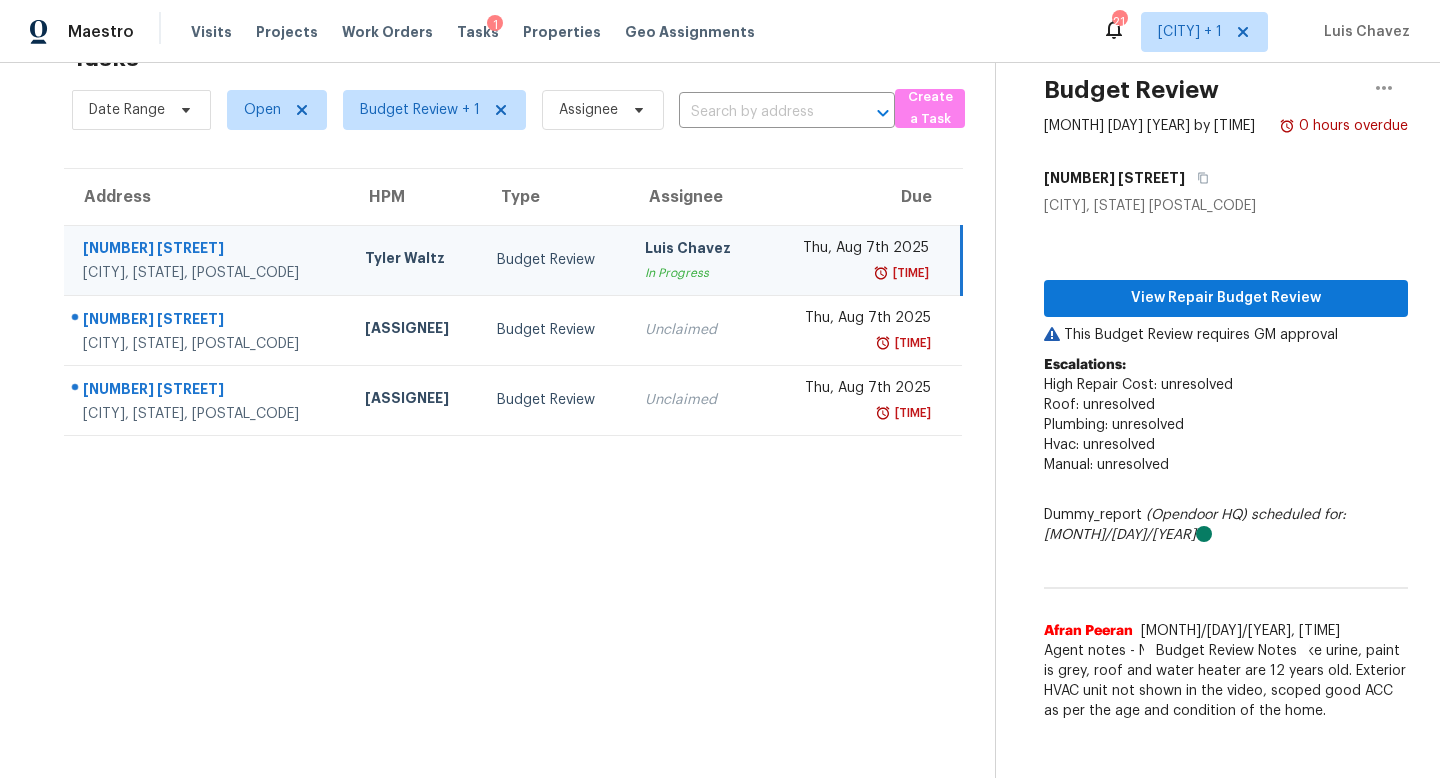 scroll, scrollTop: 76, scrollLeft: 0, axis: vertical 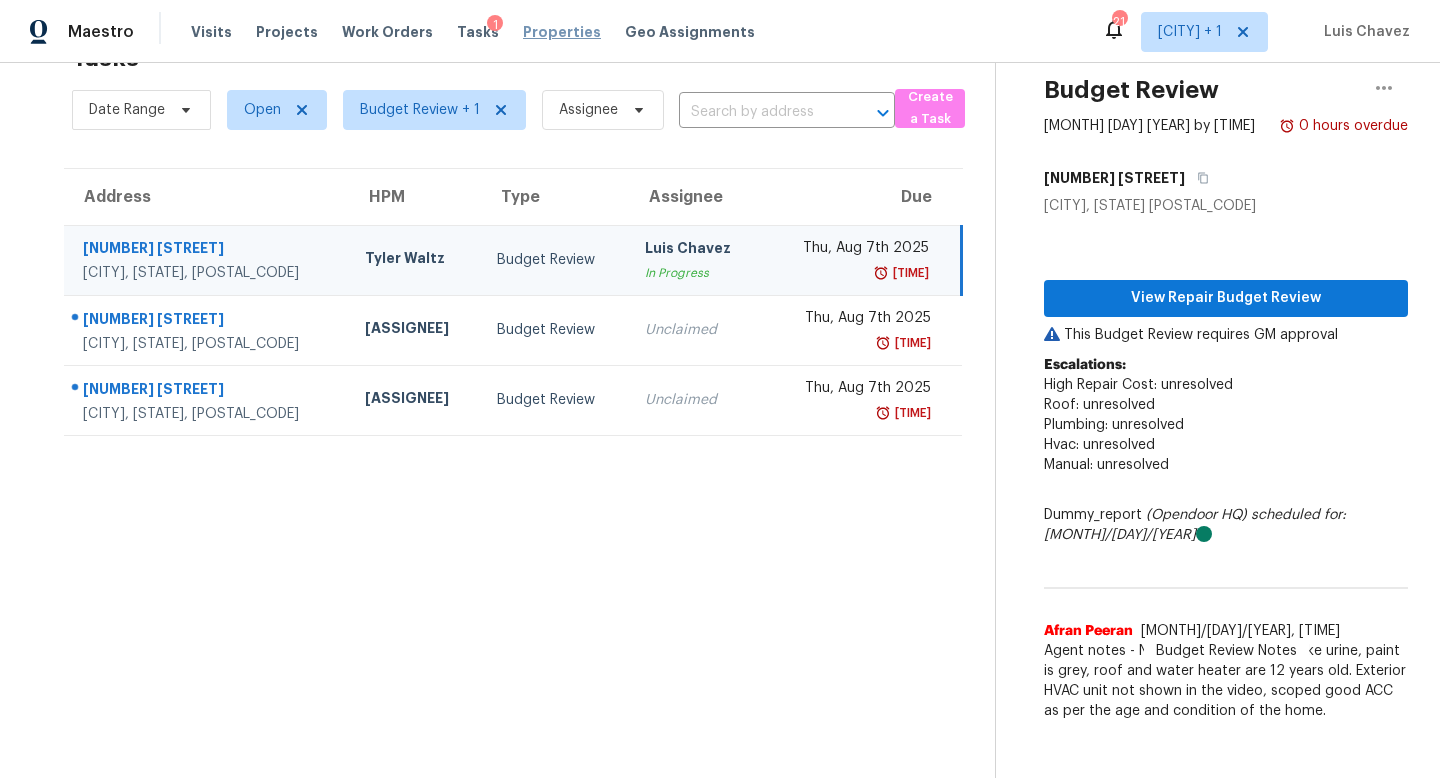 click on "Properties" at bounding box center (562, 32) 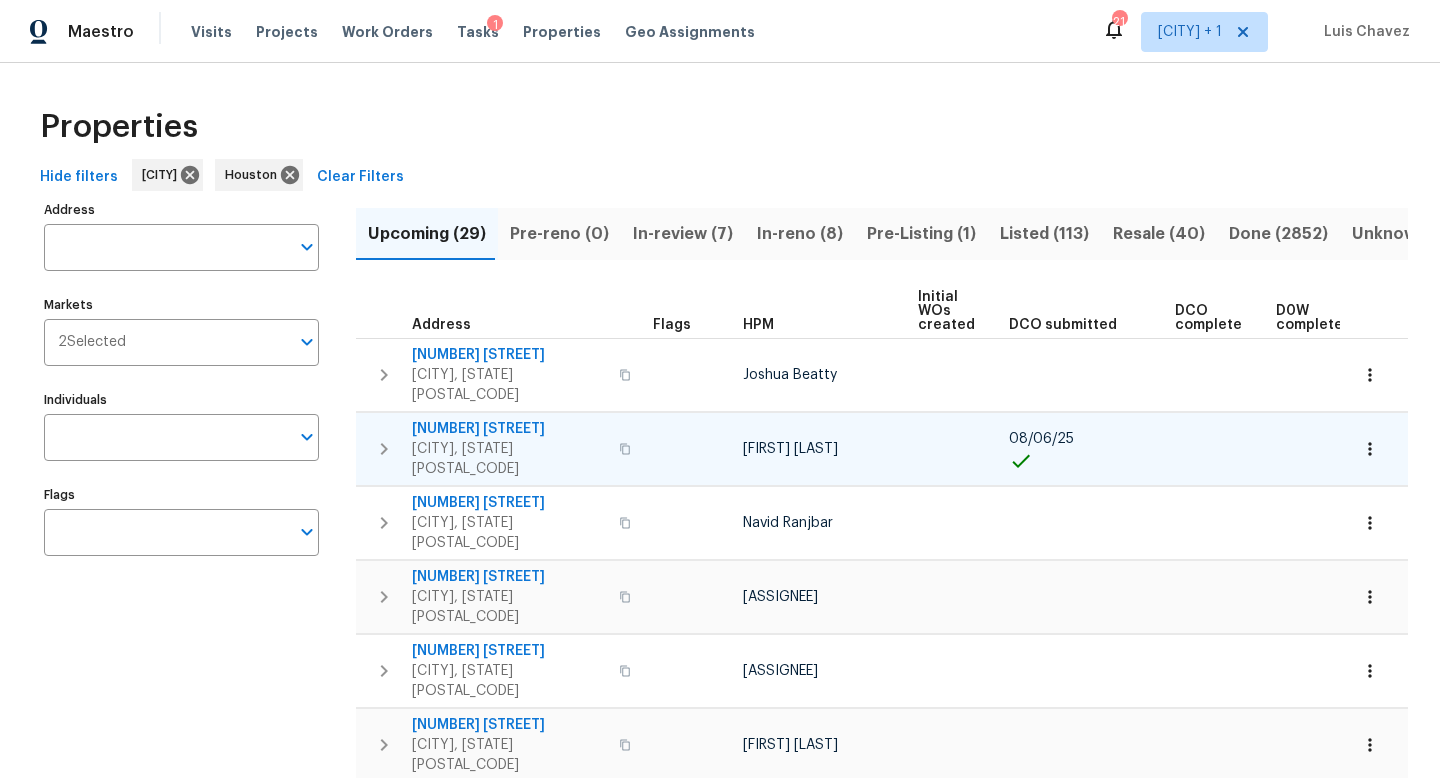 click on "[NUMBER] [STREET]" at bounding box center (509, 429) 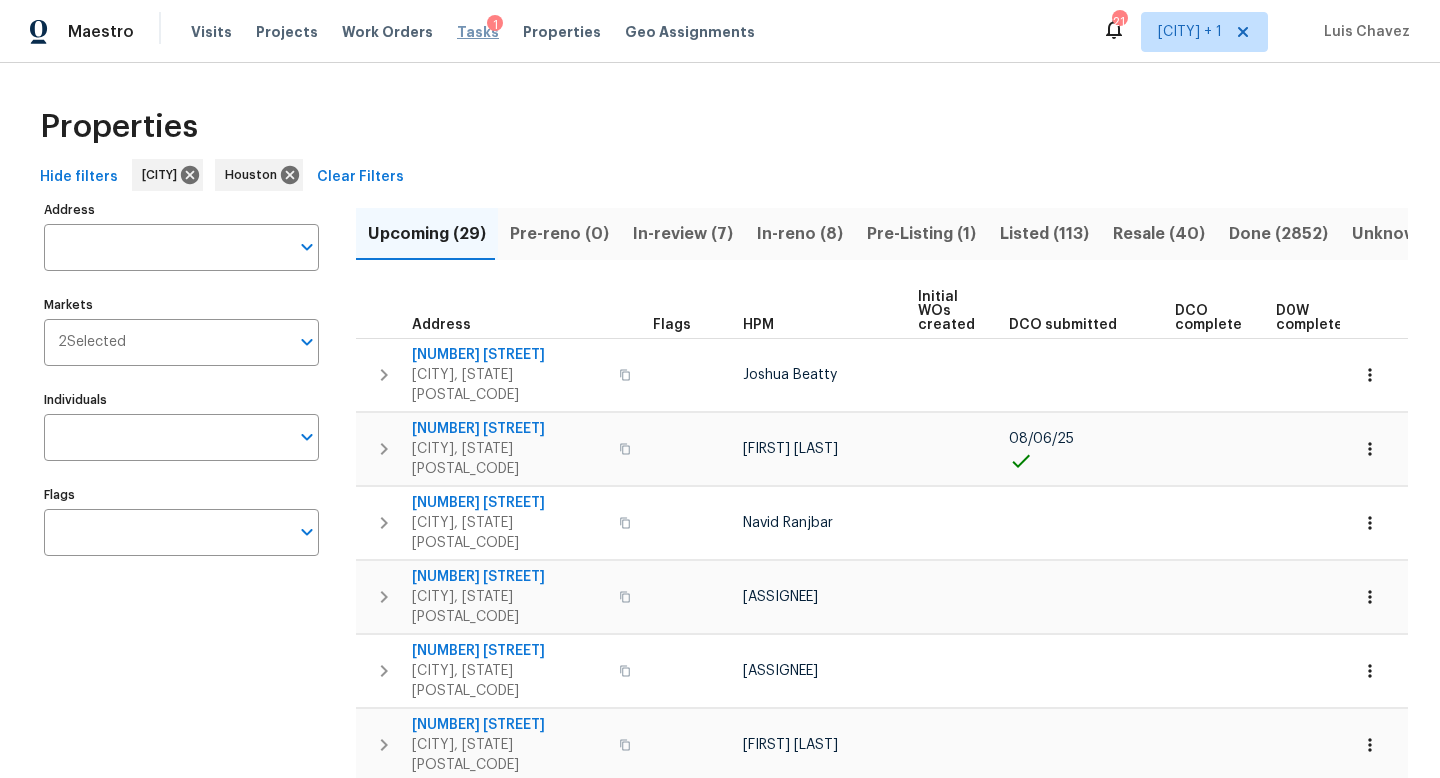 click on "Tasks" at bounding box center [478, 32] 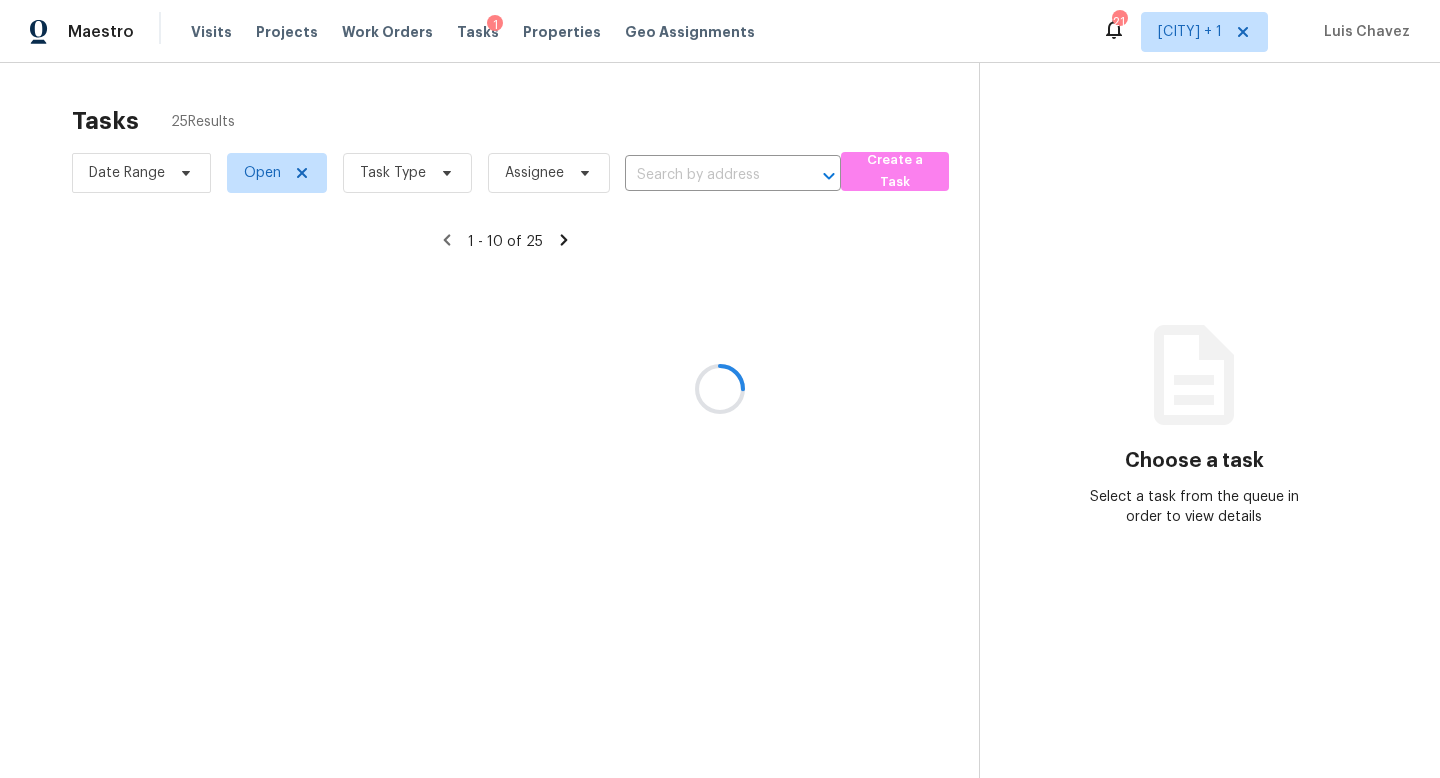 click at bounding box center (720, 389) 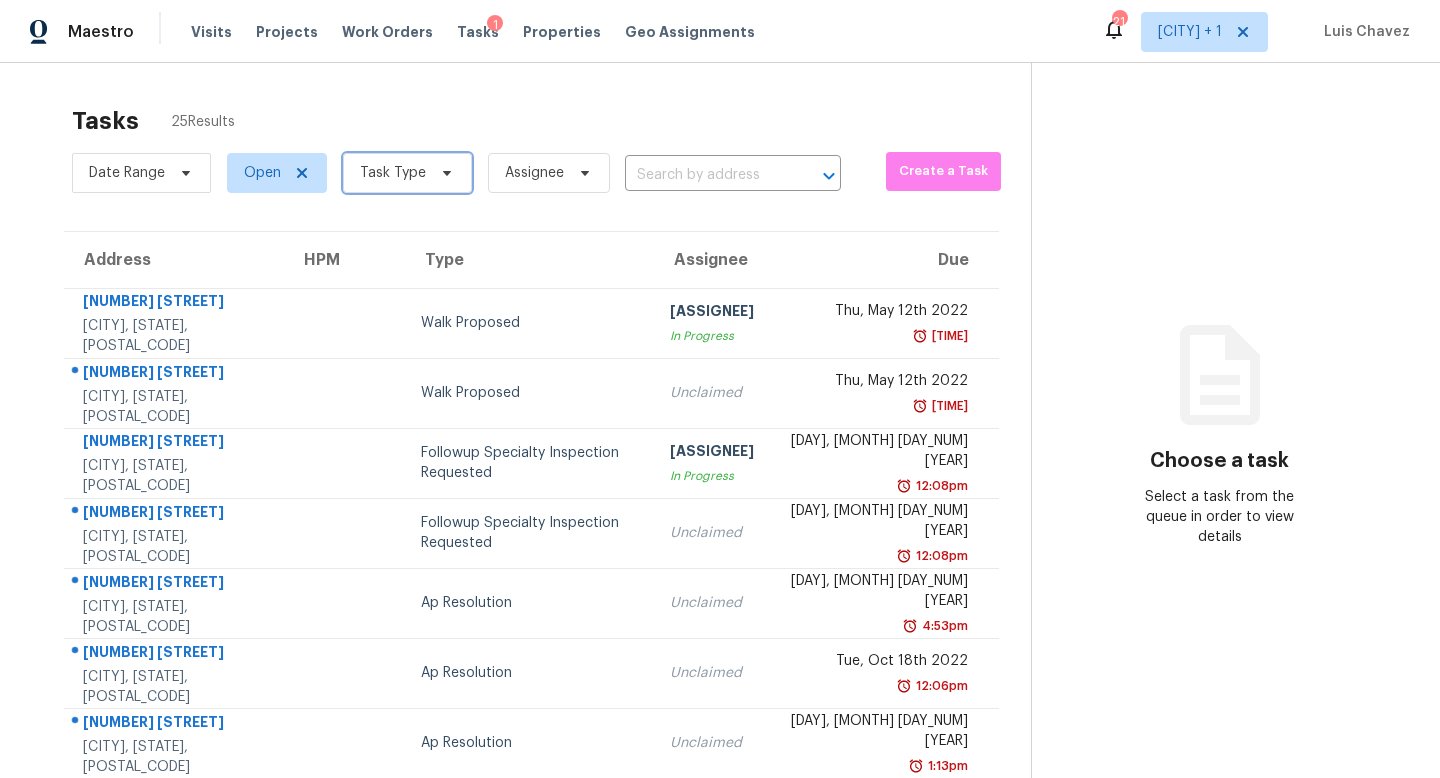 click on "Task Type" at bounding box center [393, 173] 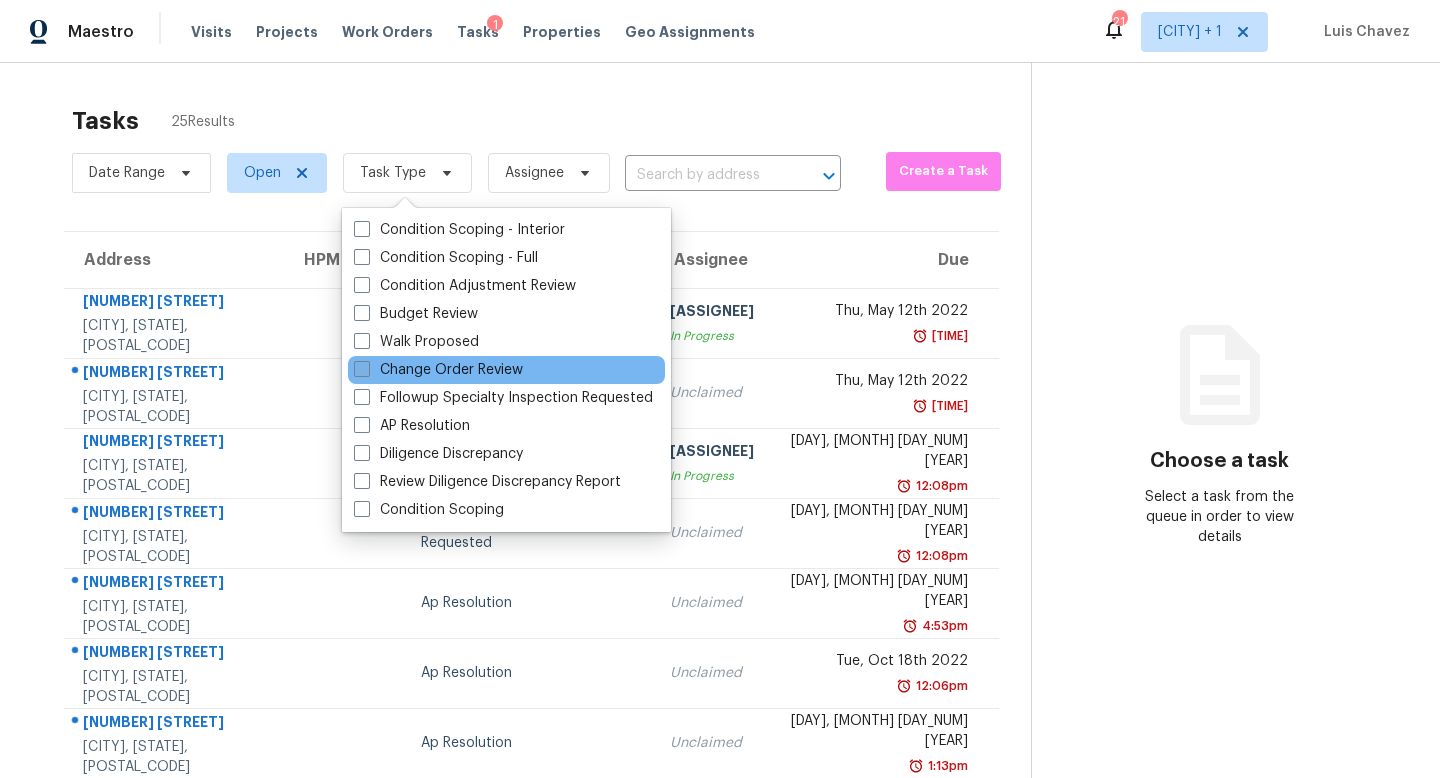 click on "Change Order Review" at bounding box center [438, 370] 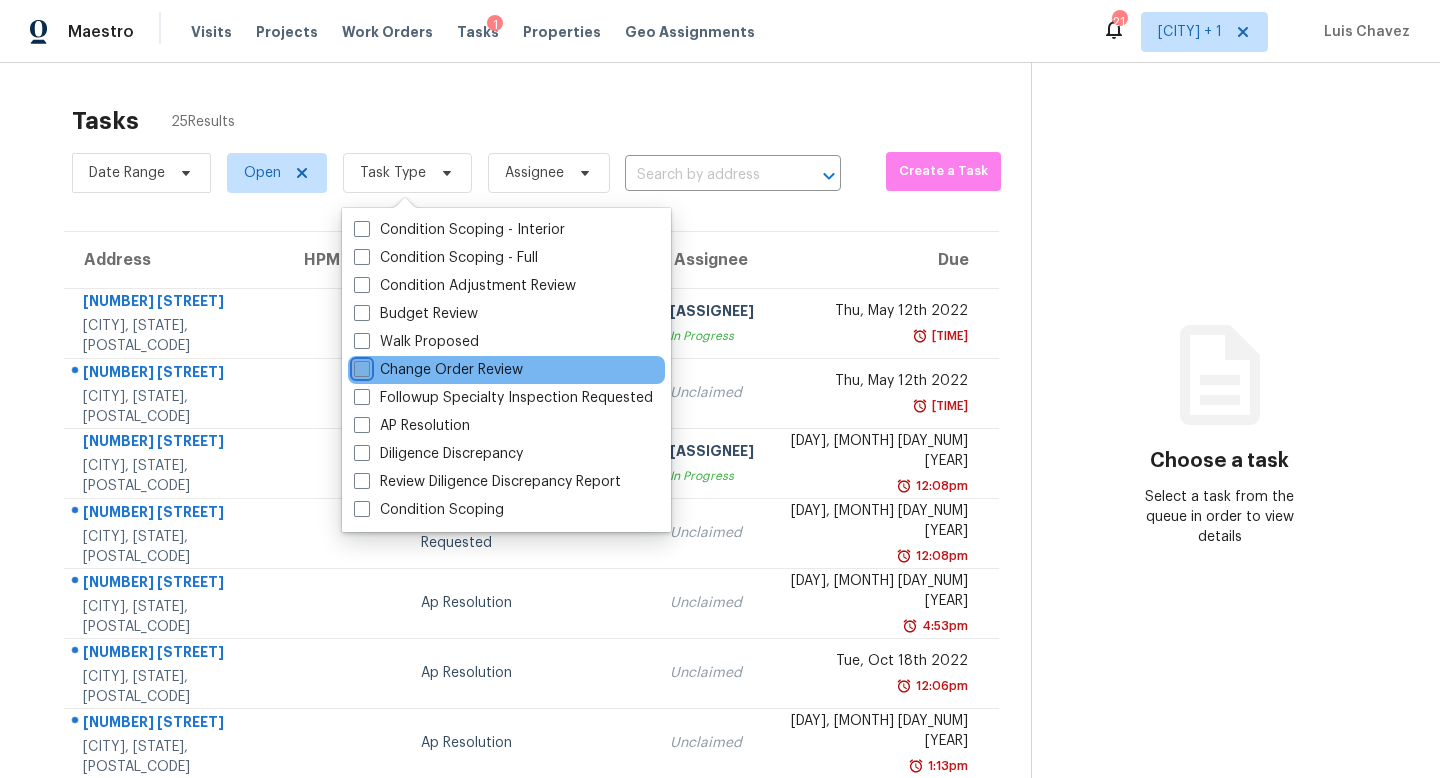 click on "Change Order Review" at bounding box center (360, 366) 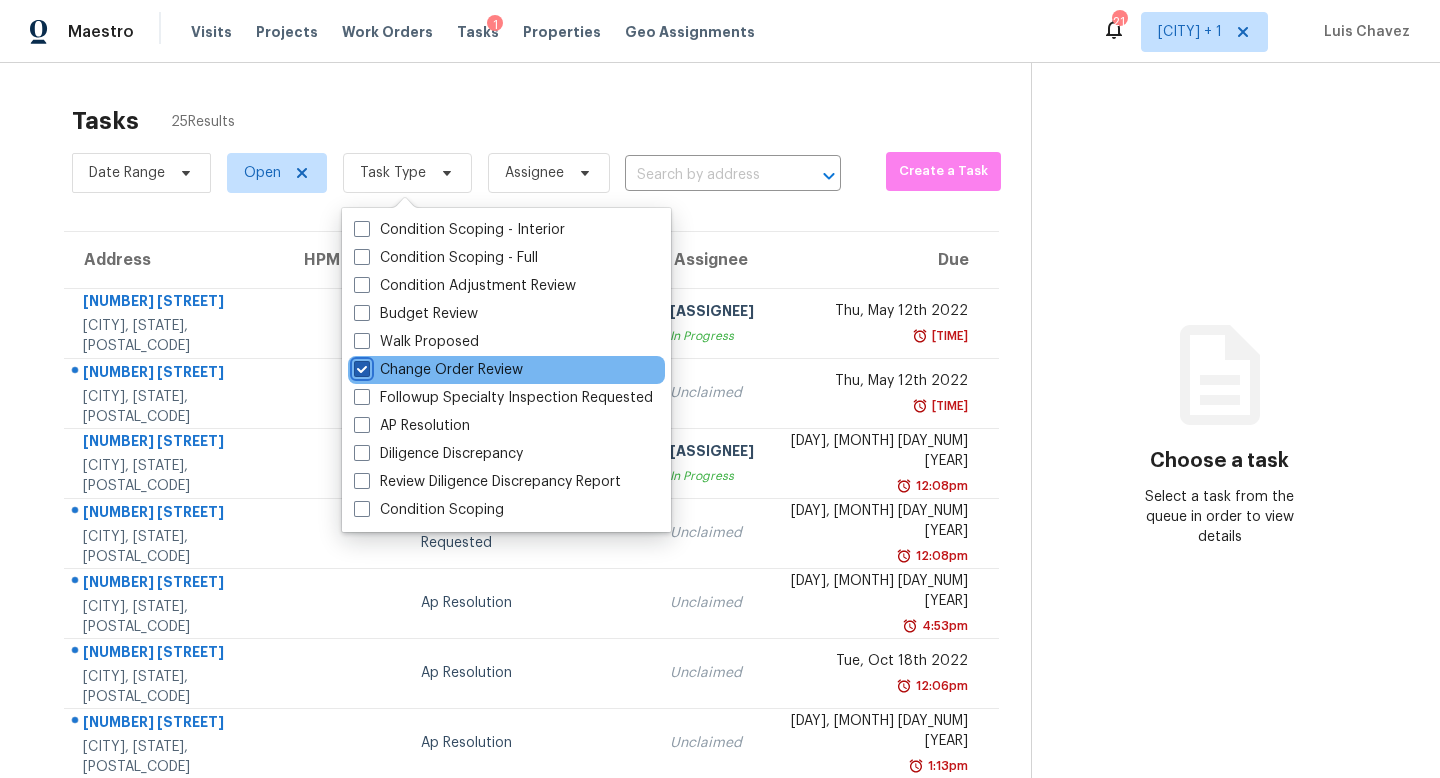 checkbox on "true" 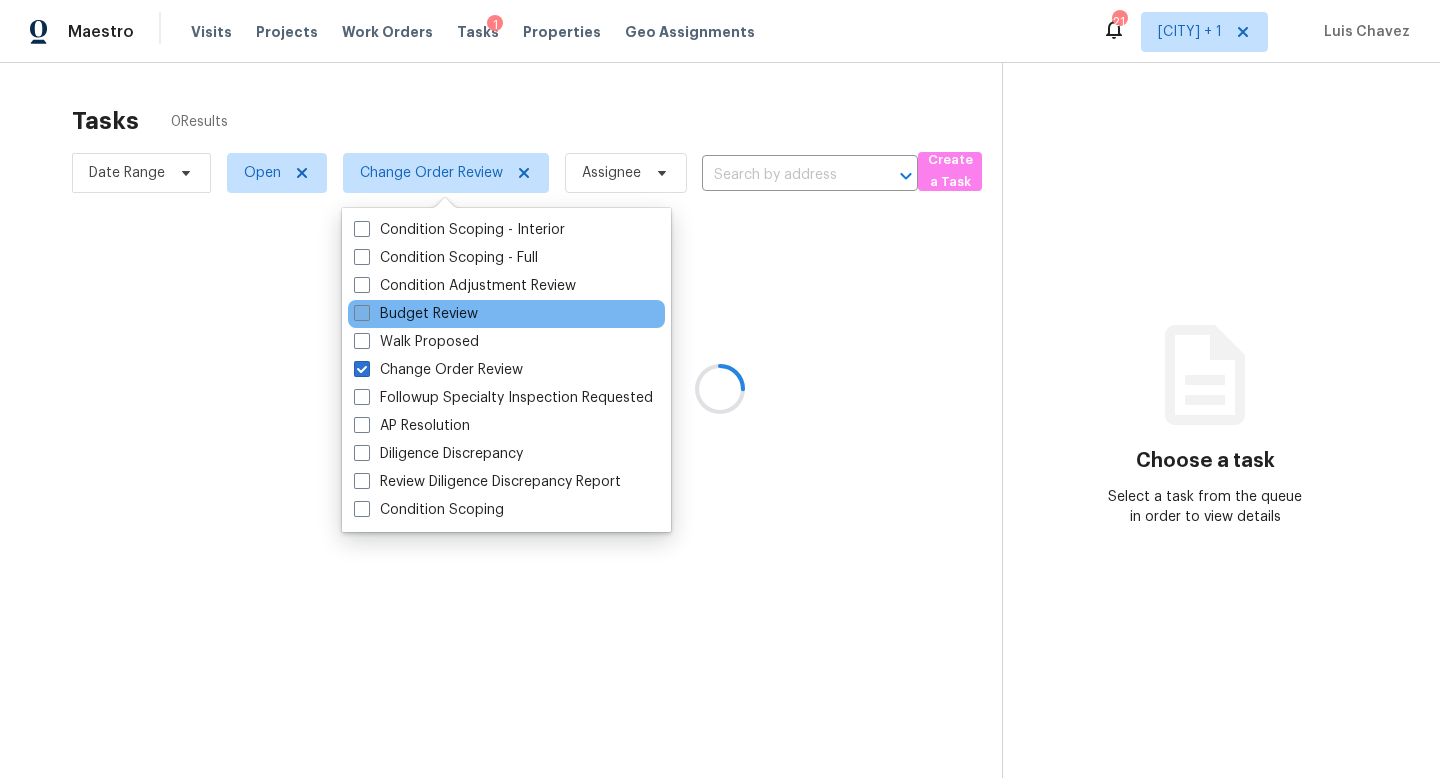 click on "Budget Review" at bounding box center [416, 314] 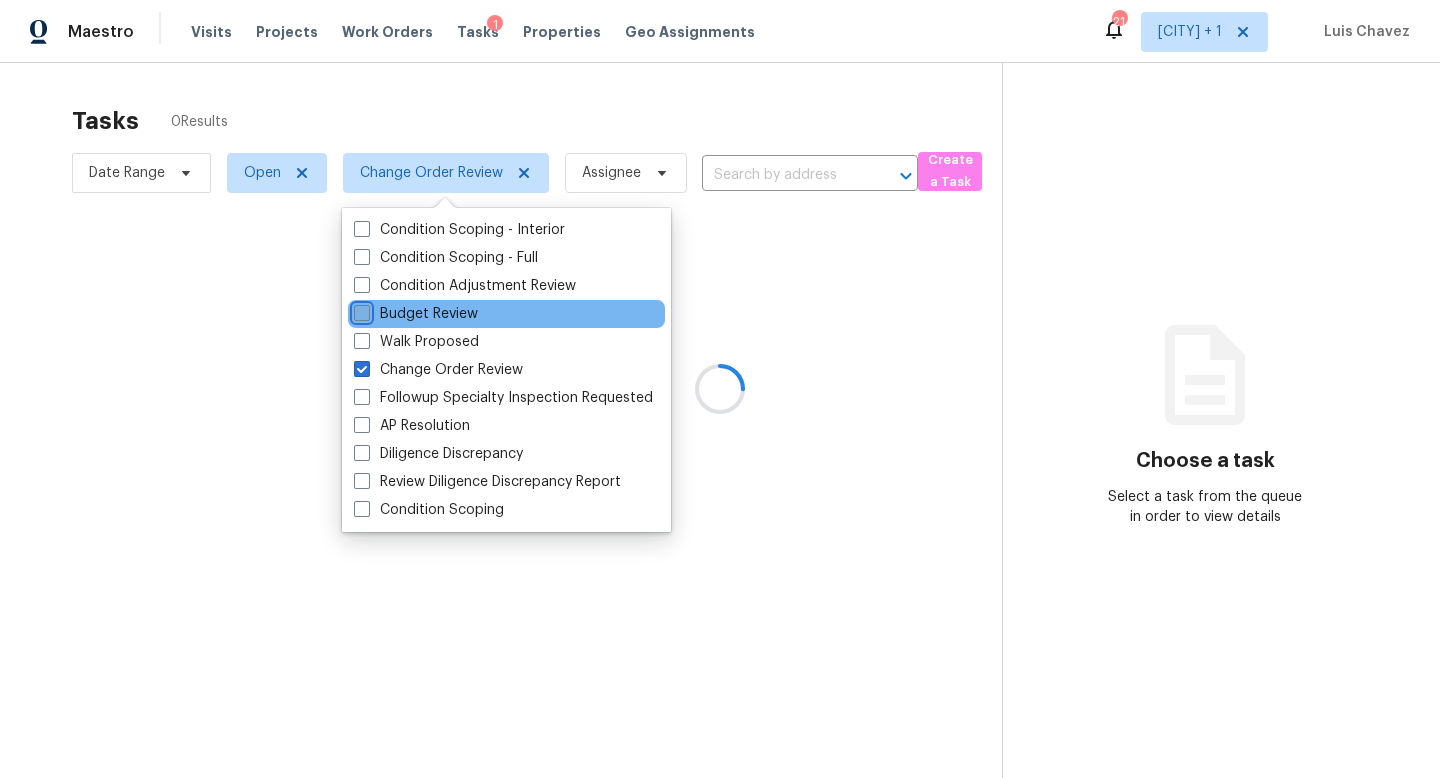 click on "Budget Review" at bounding box center [360, 310] 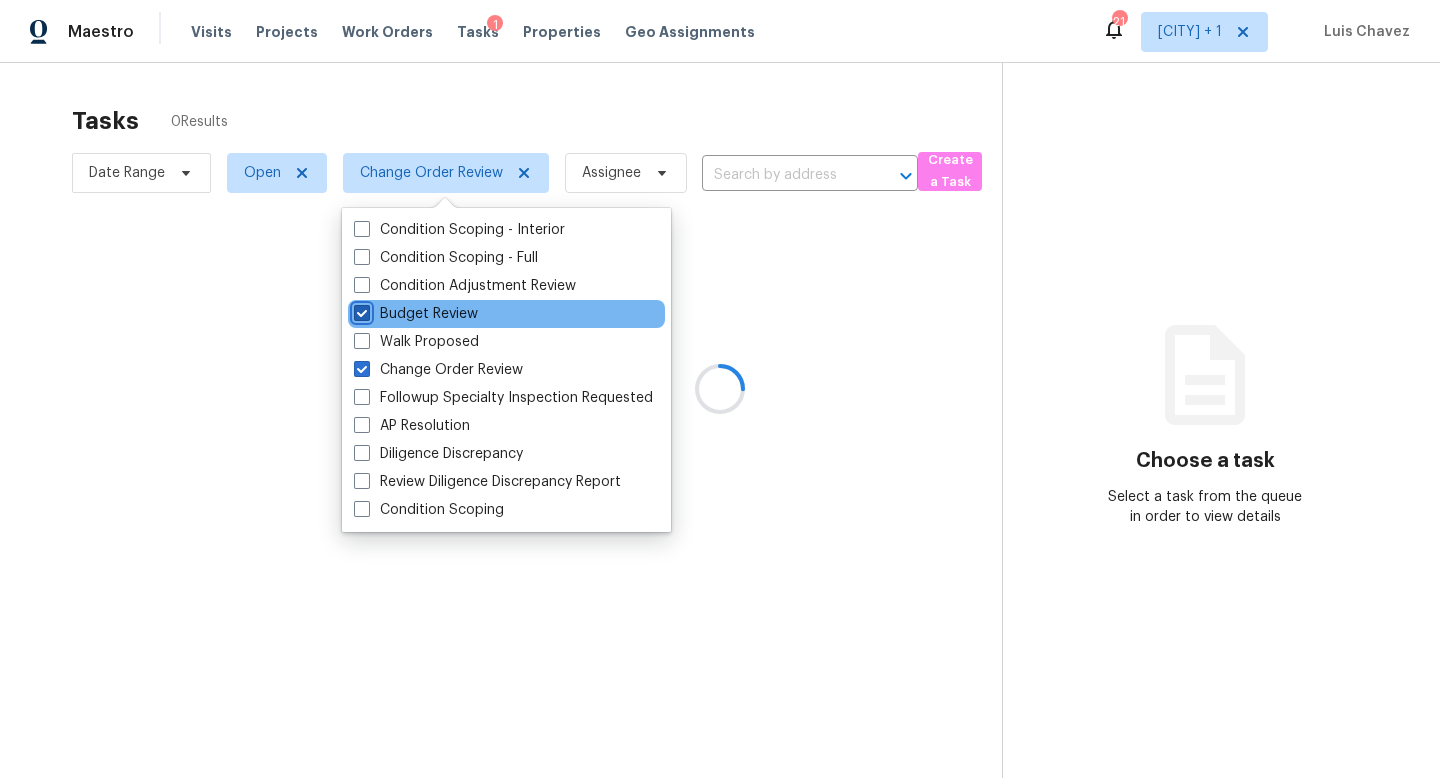 checkbox on "true" 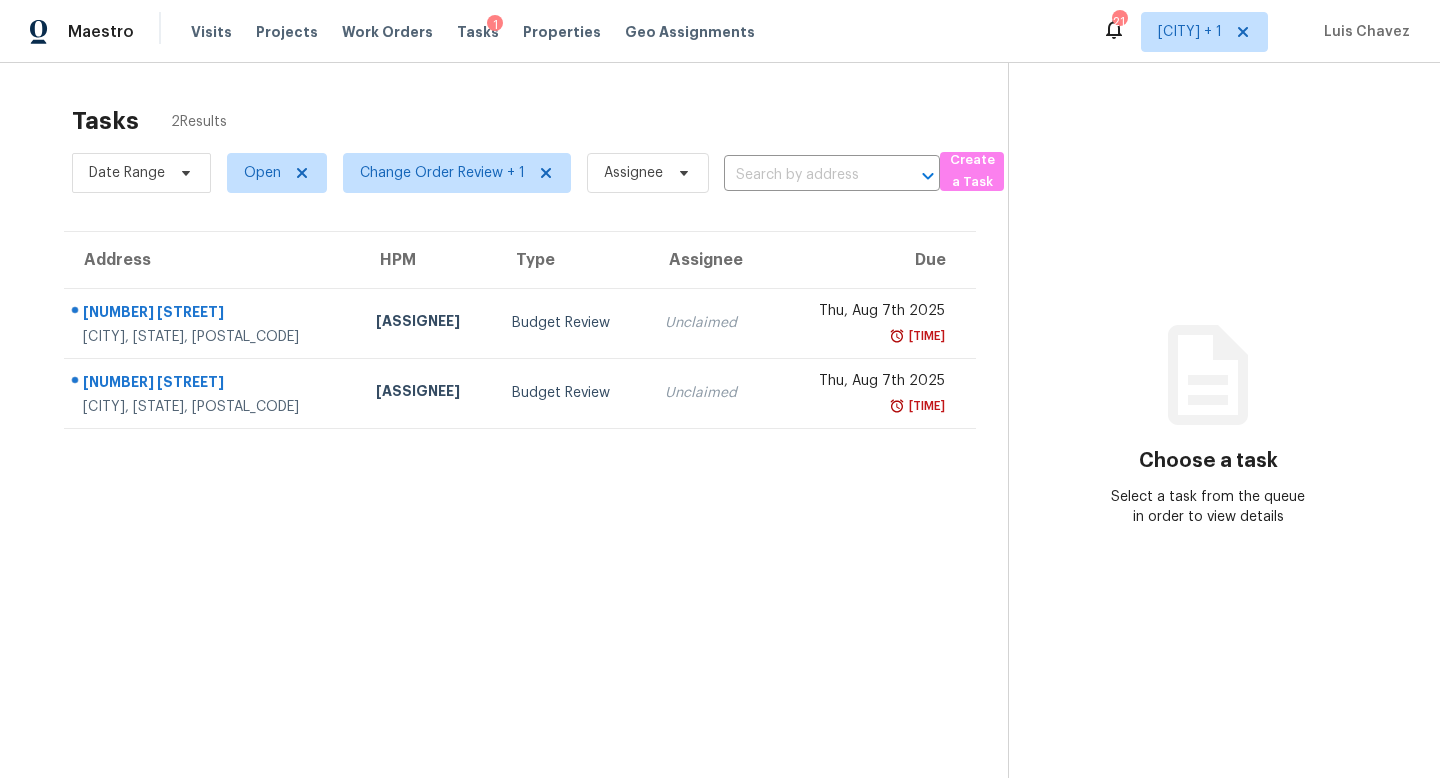 click on "Tasks 2  Results Date Range Open Change Order Review + 1 Assignee ​ Create a Task Address HPM Type Assignee Due 7202 Avenue J   Houston, TX, 77011 Andy Taylor Budget Review Unclaimed Thu, Aug 7th 2025 7:19am 5706 Clerkenwell Dr   Houston, TX, 77084 Maria Zakharnitskaia Budget Review Unclaimed Thu, Aug 7th 2025 7:19am" at bounding box center [520, 468] 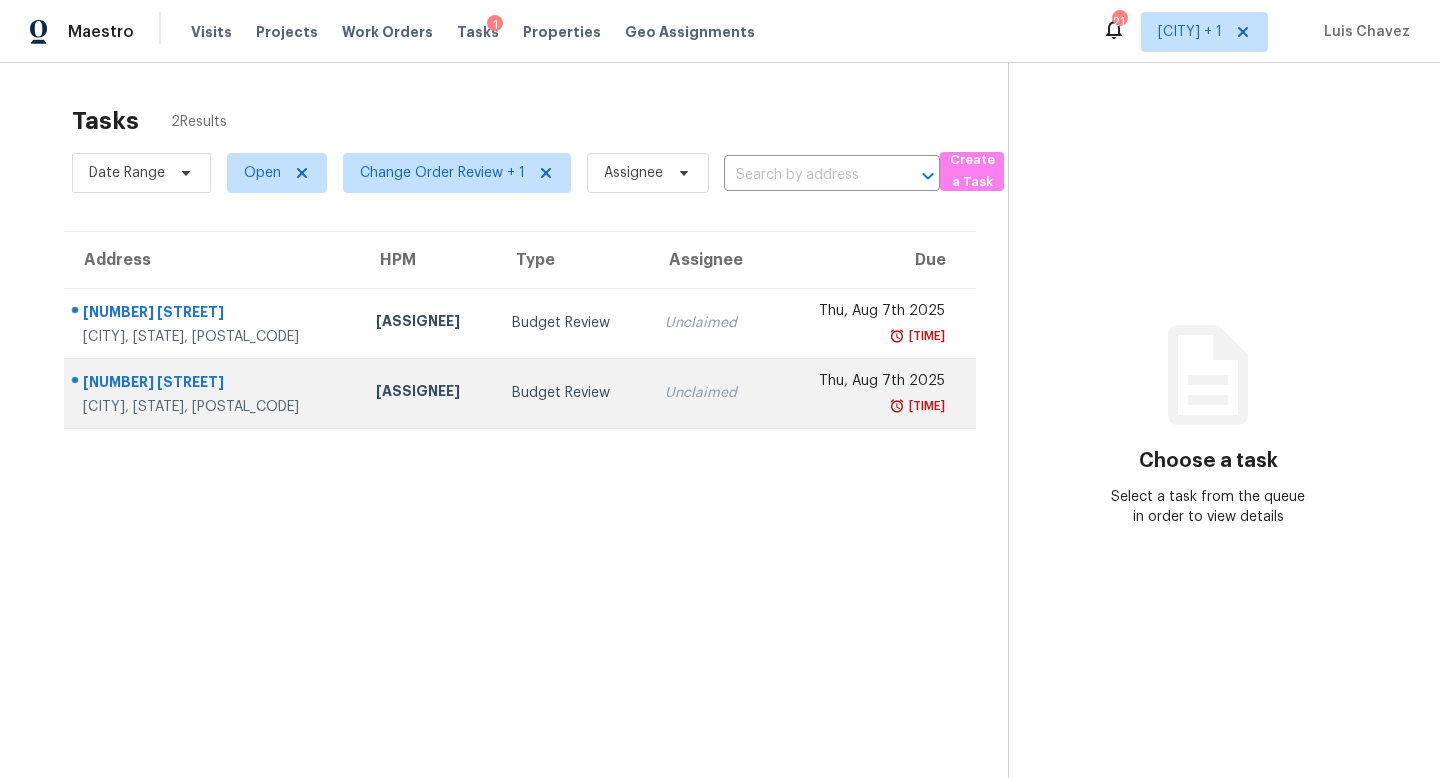 click on "[FIRST] [LAST]" at bounding box center (428, 393) 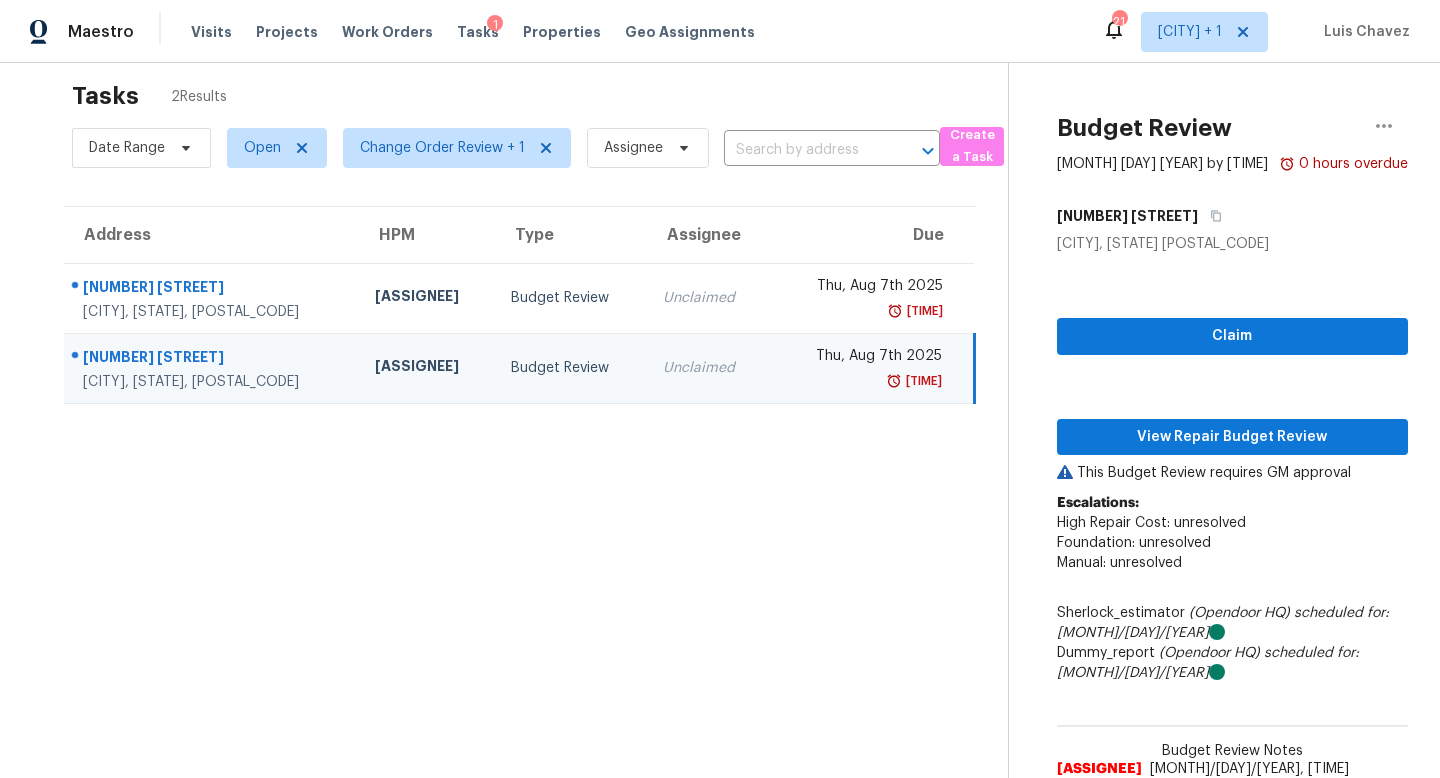 scroll, scrollTop: 30, scrollLeft: 0, axis: vertical 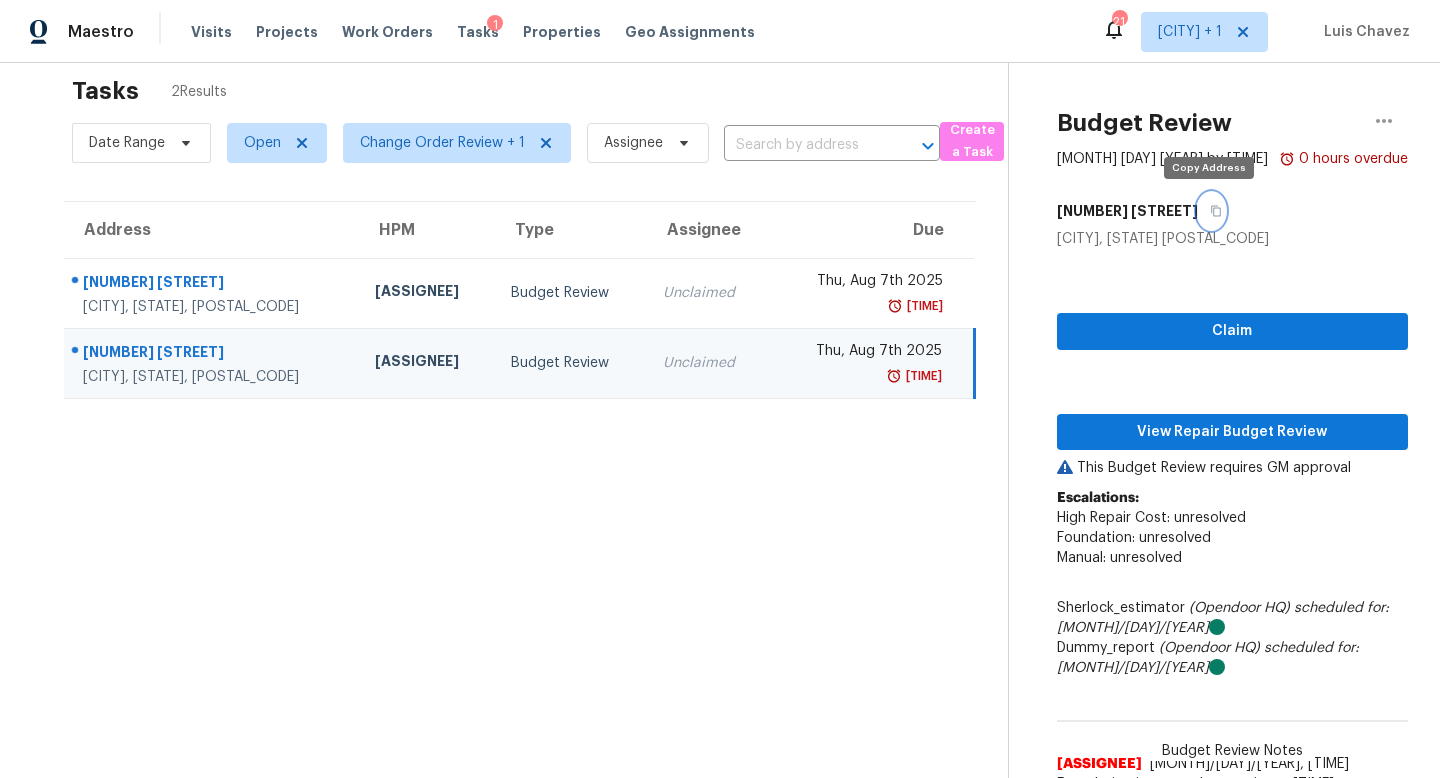 click 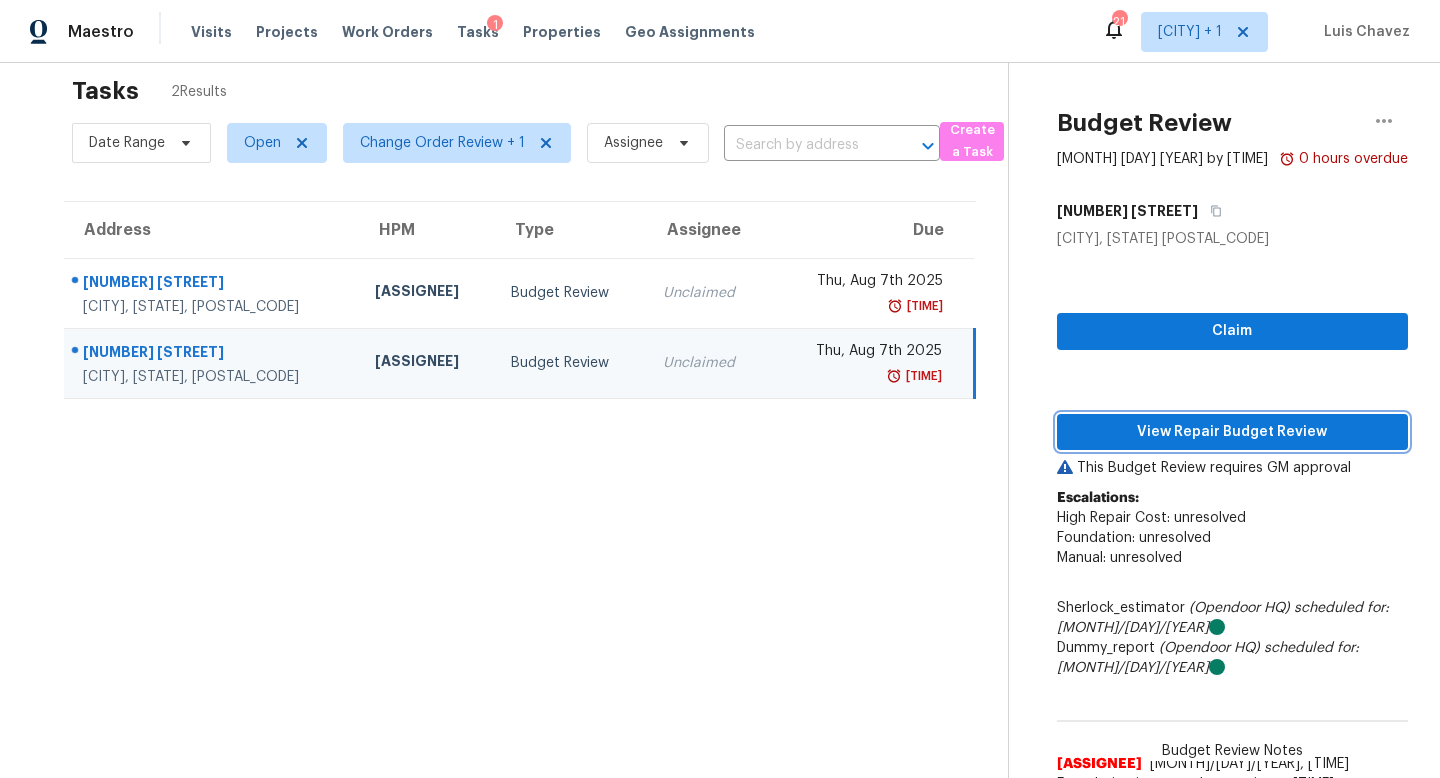 click on "View Repair Budget Review" at bounding box center [1232, 432] 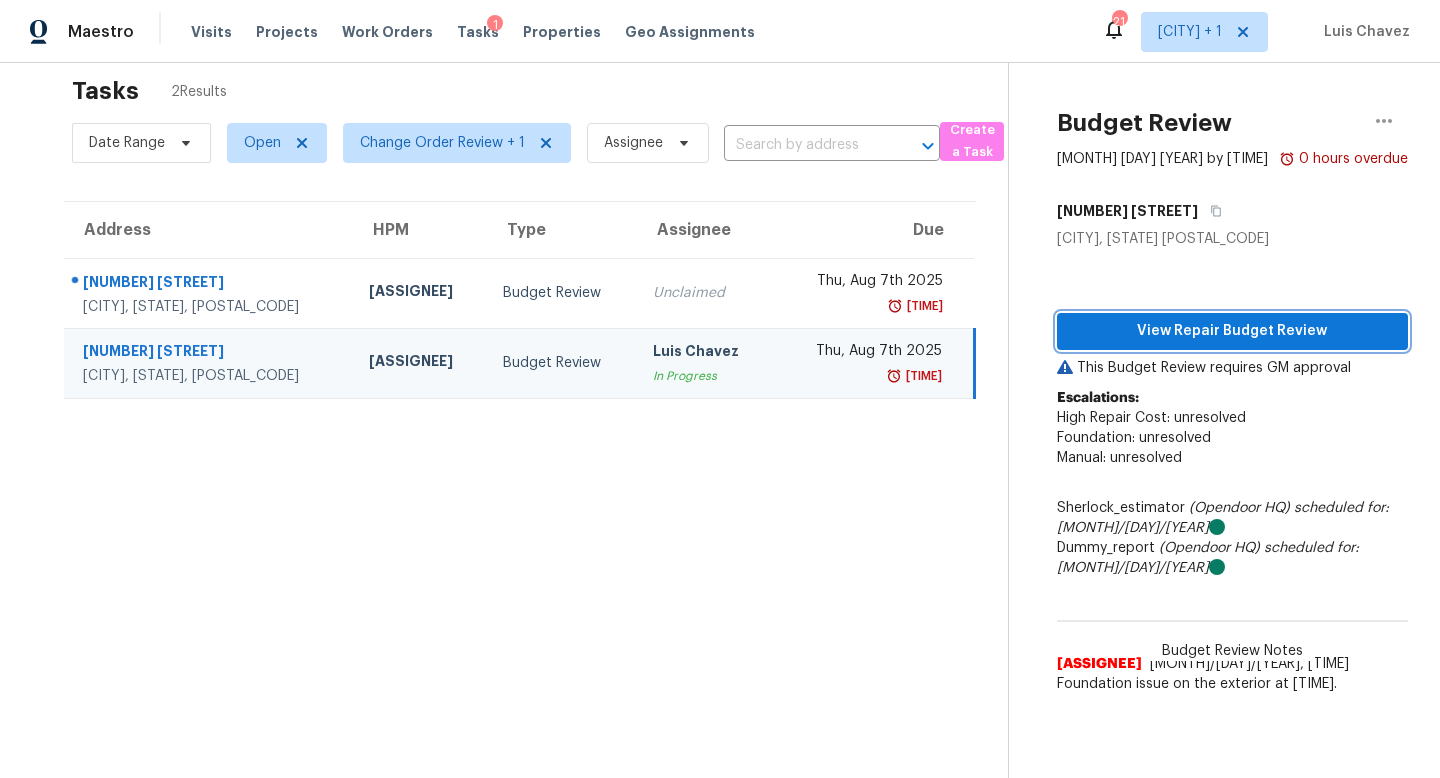 click on "View Repair Budget Review" at bounding box center (1232, 331) 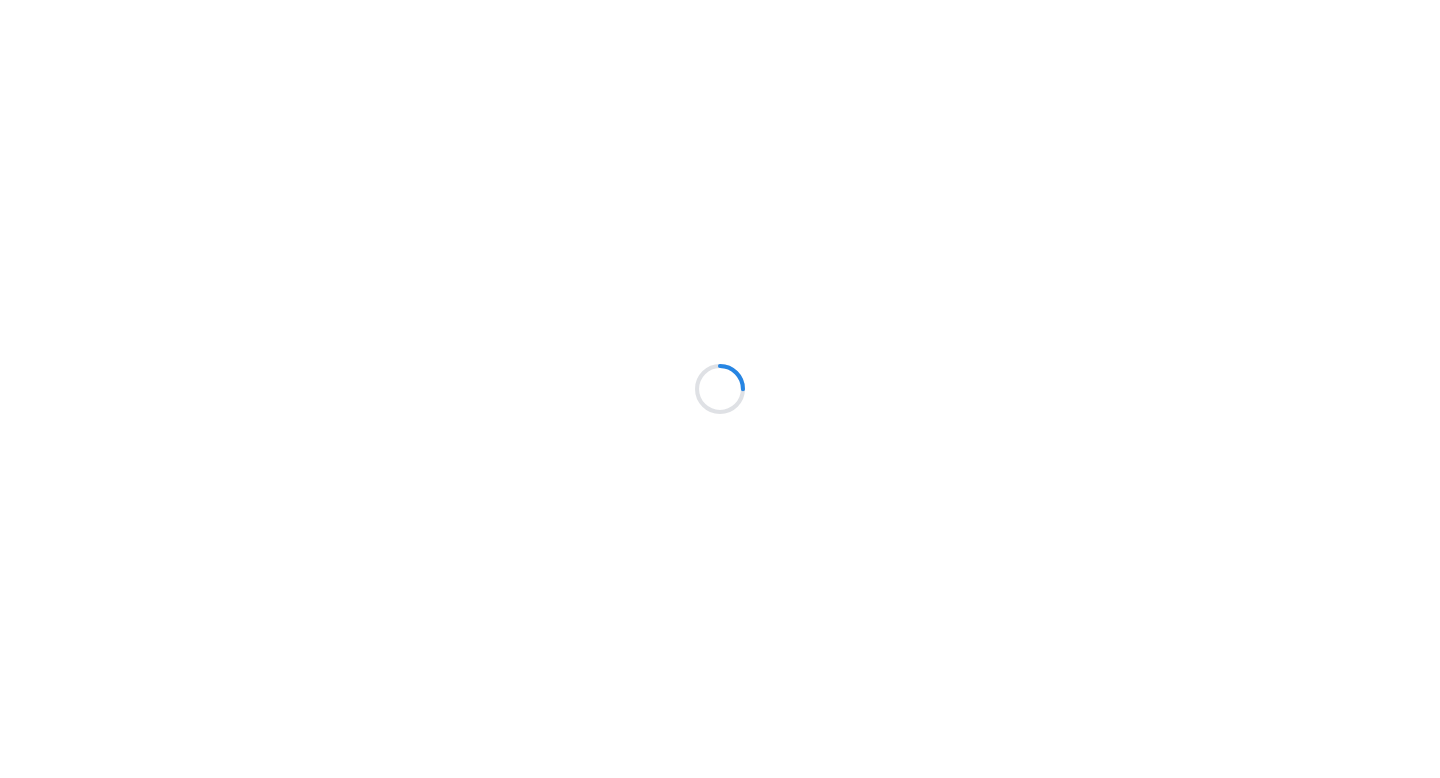 scroll, scrollTop: 0, scrollLeft: 0, axis: both 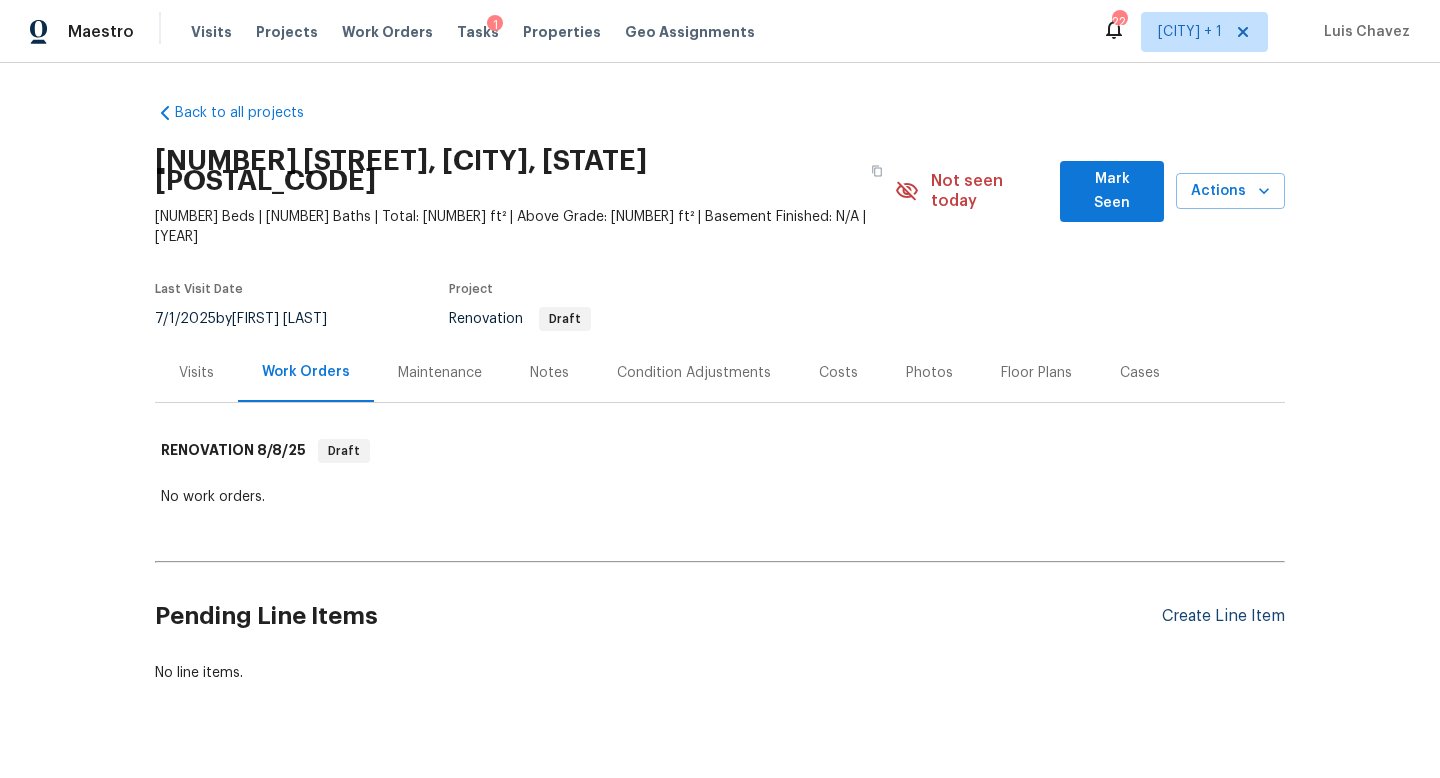 click on "Create Line Item" at bounding box center [1223, 616] 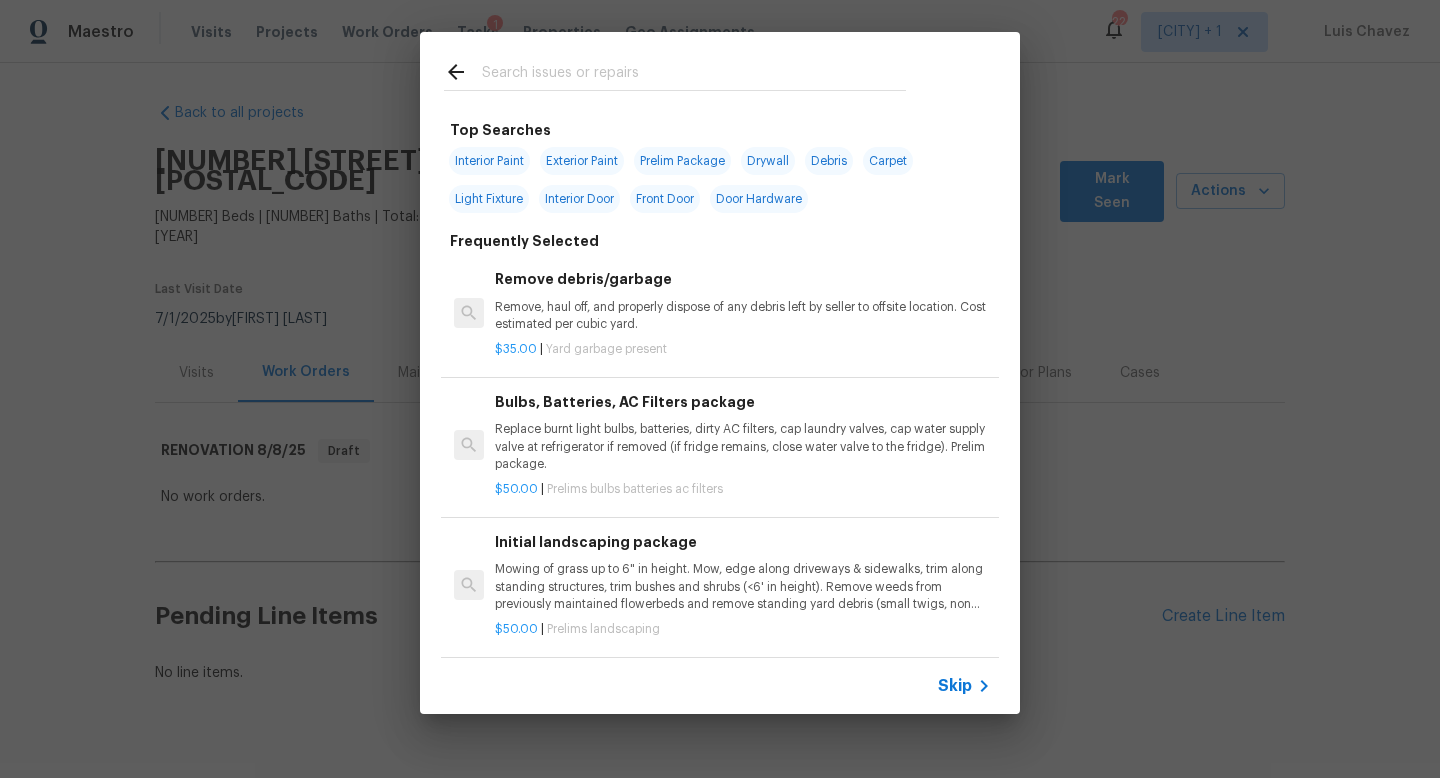 click at bounding box center (694, 75) 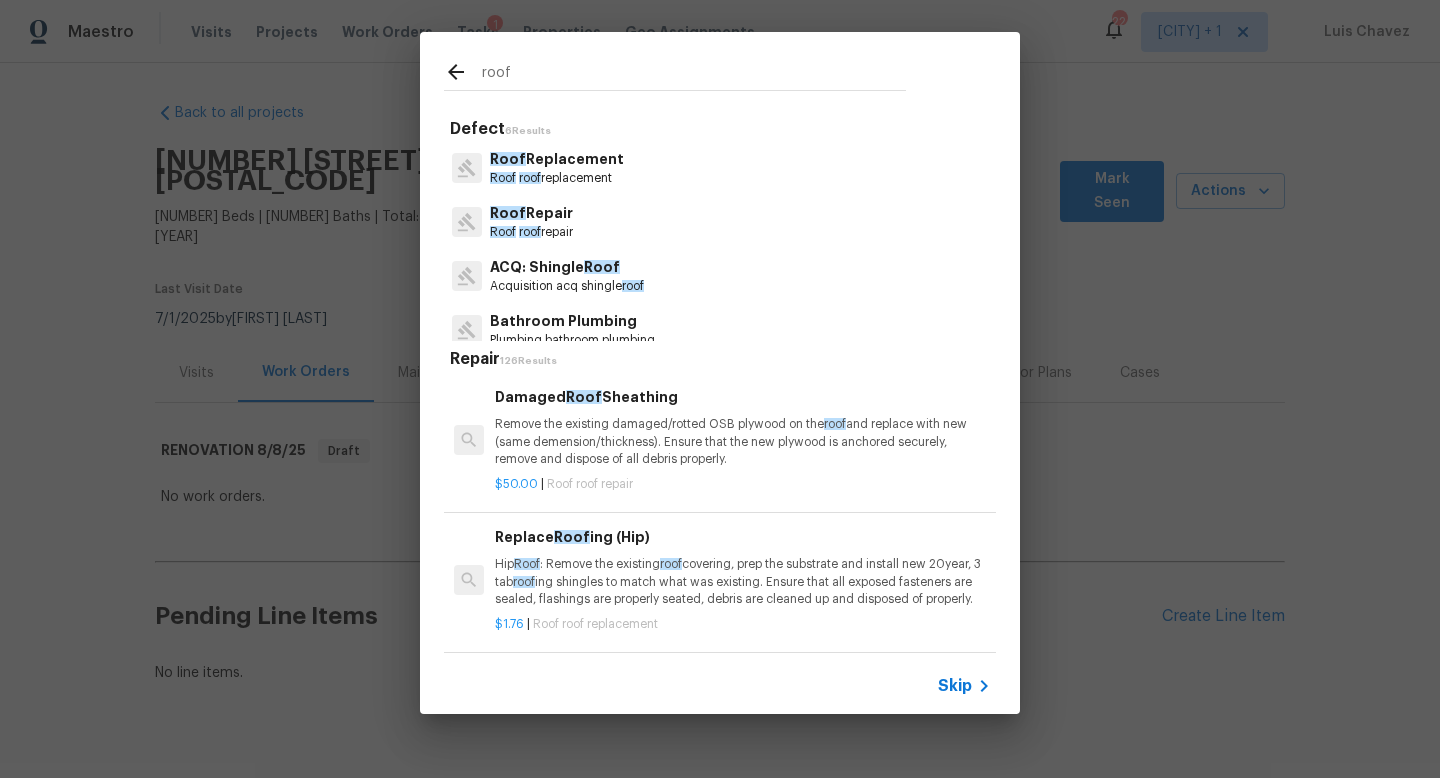 type on "roof" 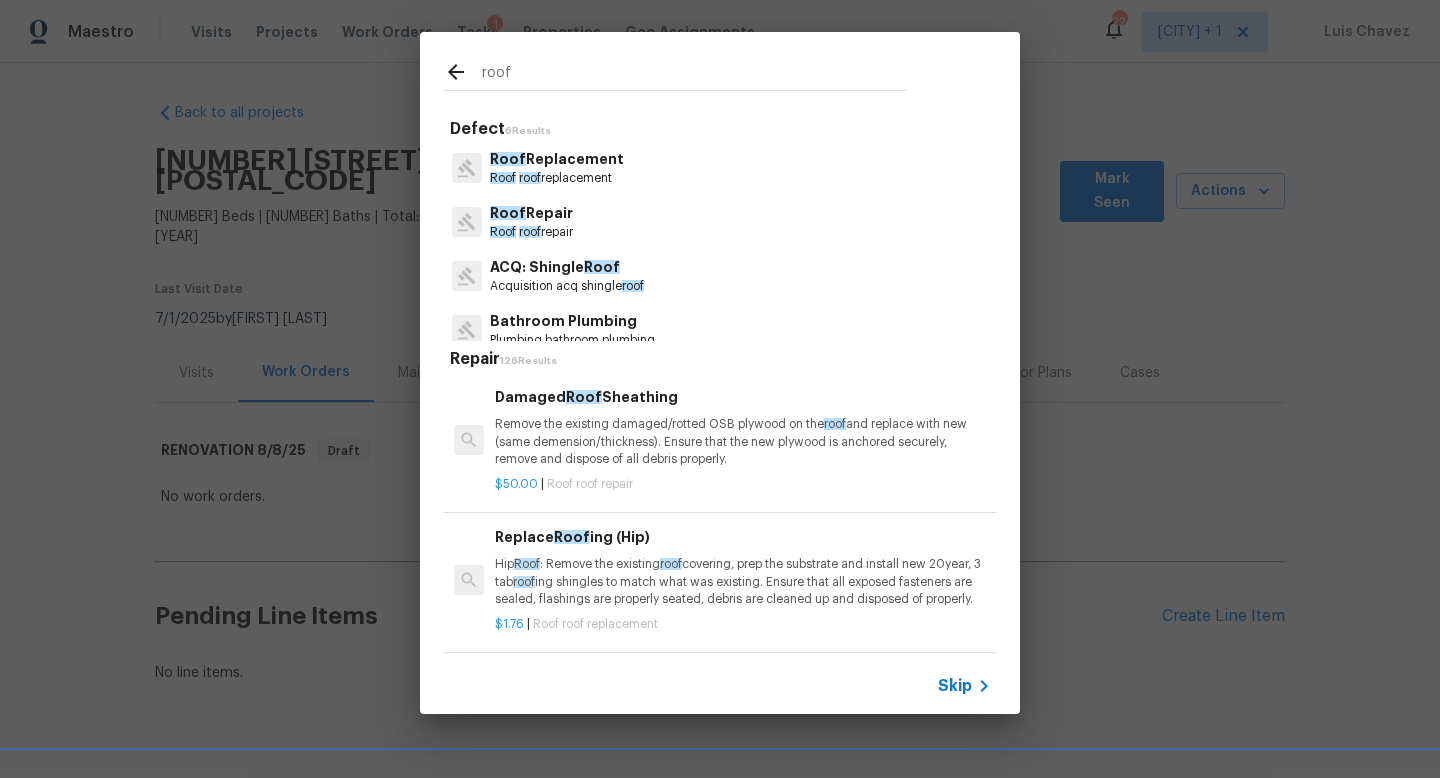 click on "ACQ: Shingle  Roof" at bounding box center (567, 267) 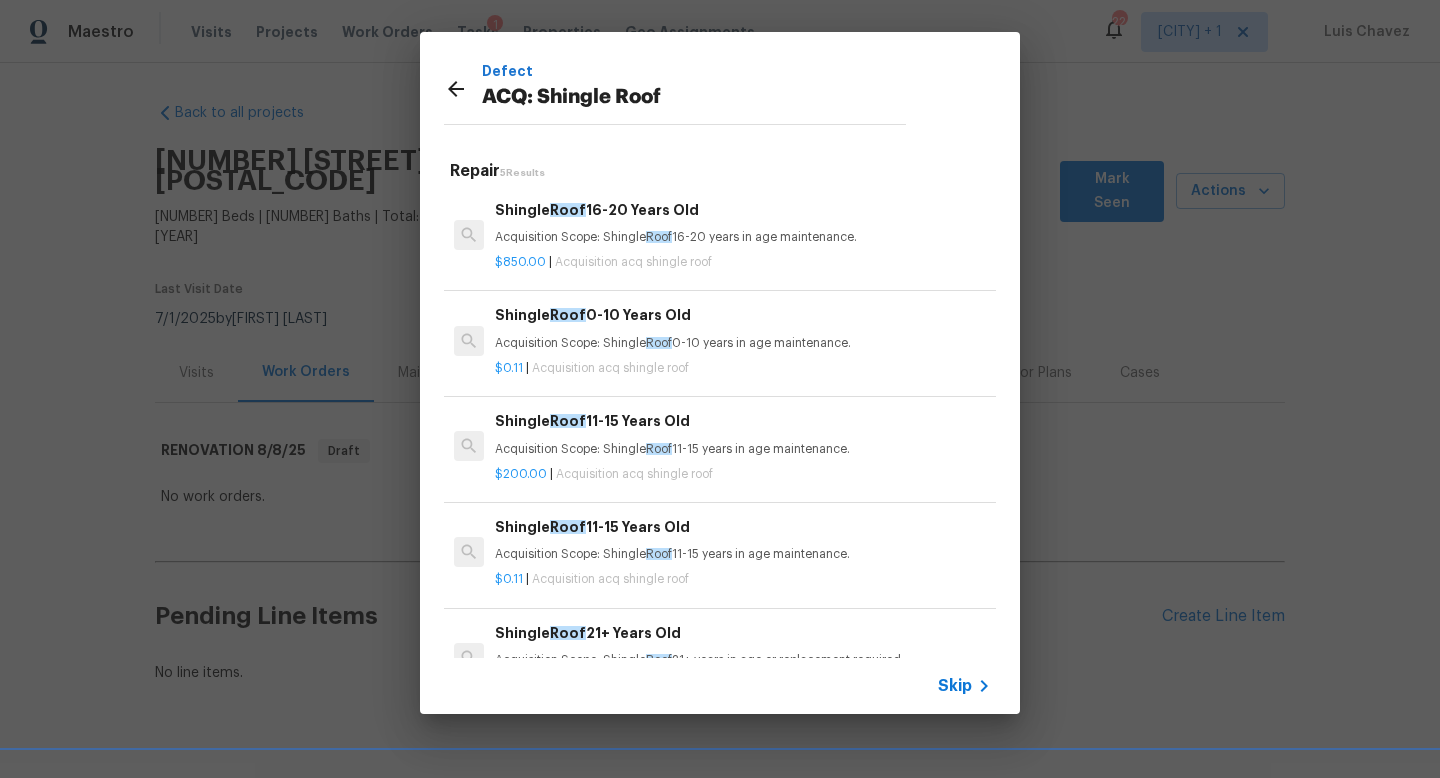 click on "Acquisition Scope: Shingle  Roof  11-15 years in age maintenance." at bounding box center [743, 554] 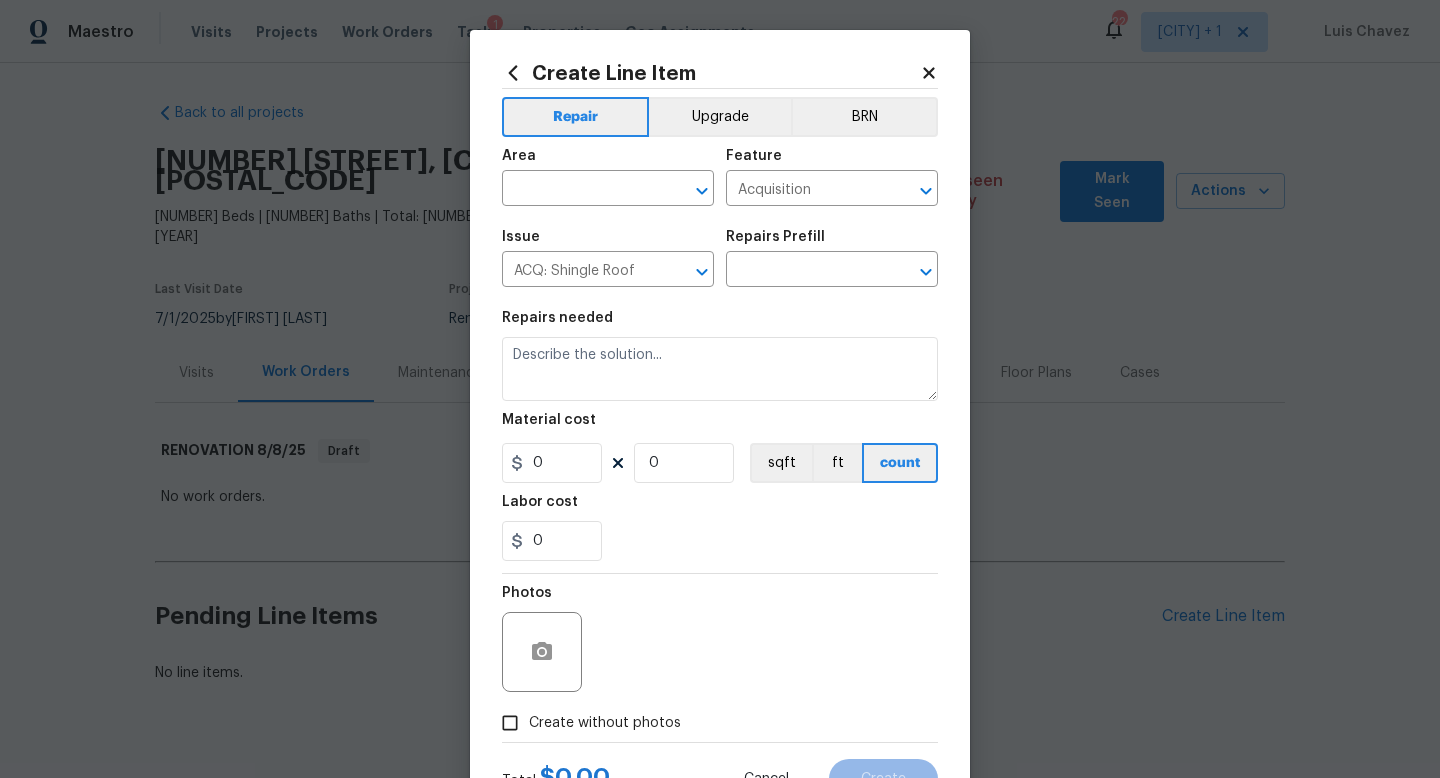 type on "Acquisition Scope: Shingle Roof 11-15 years in age maintenance." 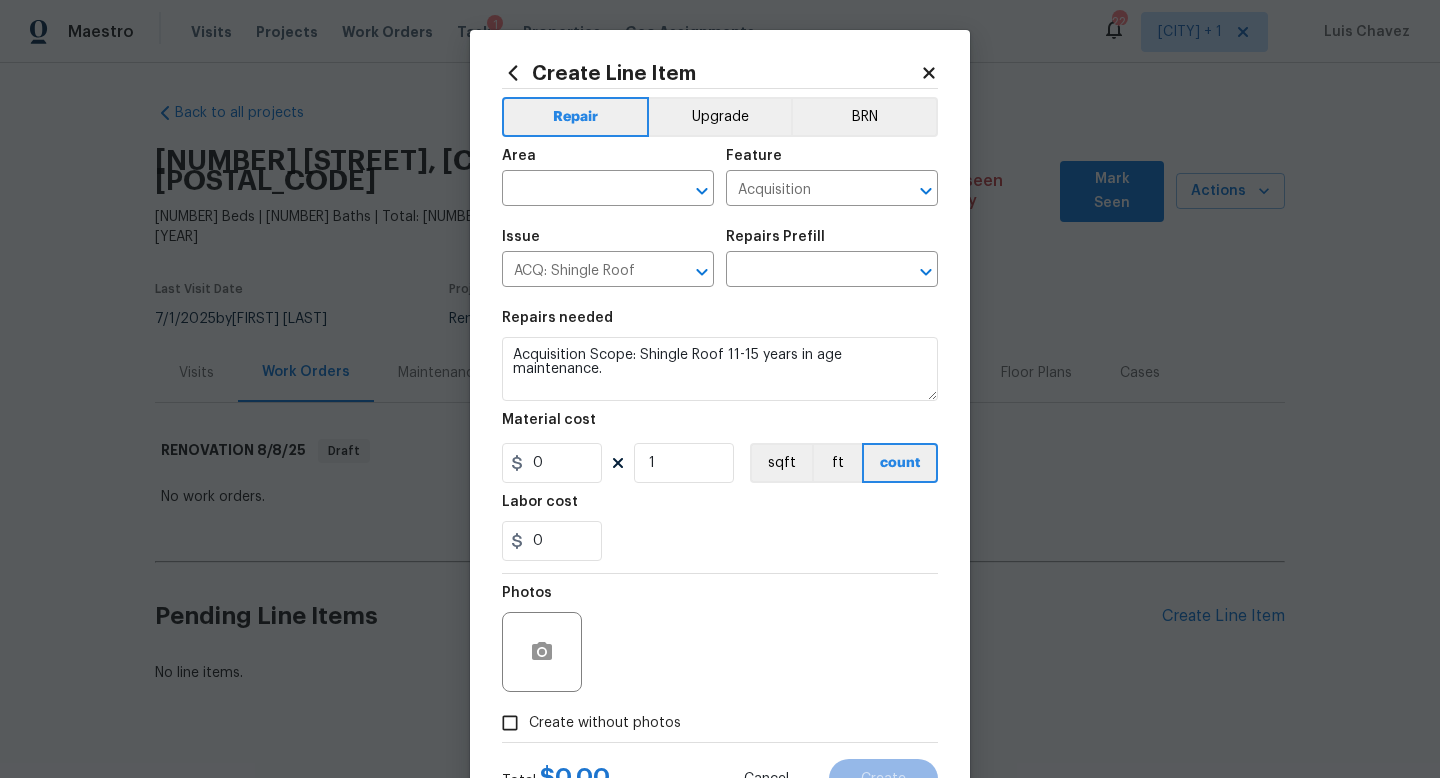 type on "Shingle Roof 11-15 Years Old $0.11" 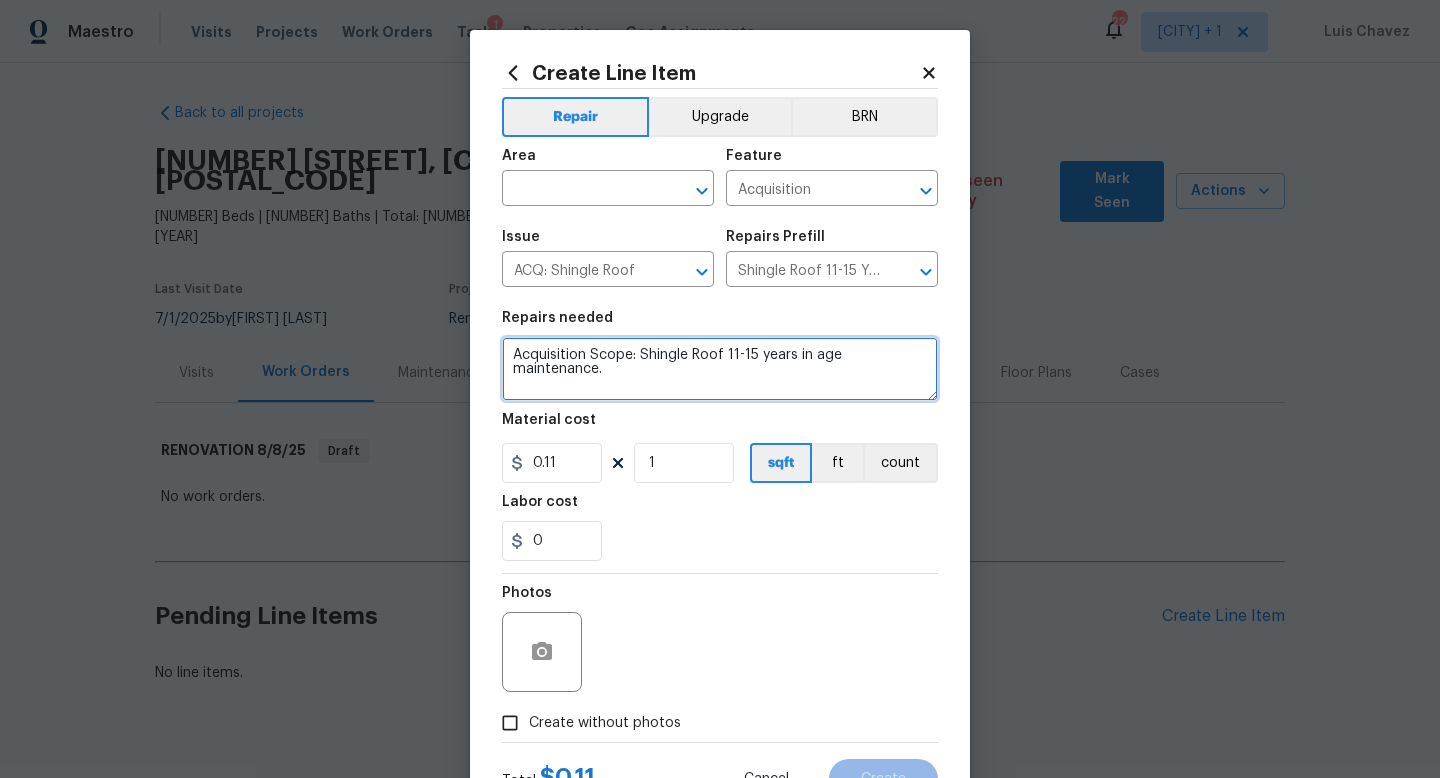 drag, startPoint x: 634, startPoint y: 376, endPoint x: 488, endPoint y: 353, distance: 147.80054 